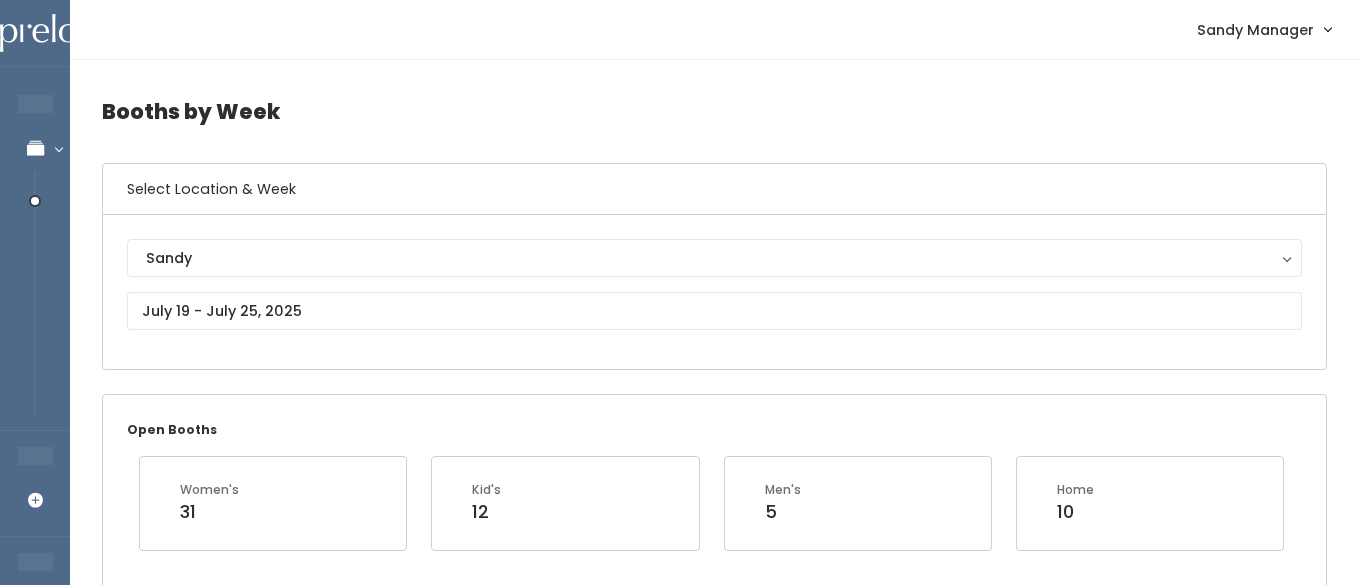 scroll, scrollTop: 0, scrollLeft: 0, axis: both 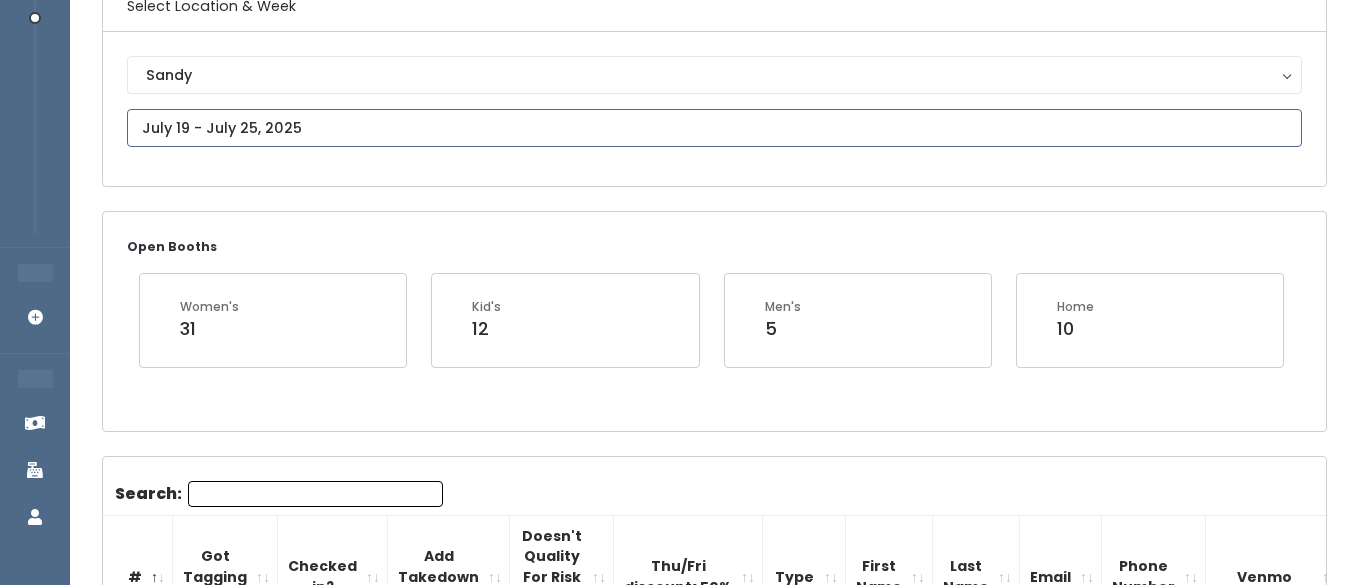click on "EMPLOYEES
Manage Bookings
Booths by Week
All Bookings
Bookings with Booths
Booth Discounts
Seller Check-in
STORE MANAGER
Add Booking
FRANCHISE OWNER
Venmo Payouts
Booth Sales
Customers" at bounding box center (679, 1909) 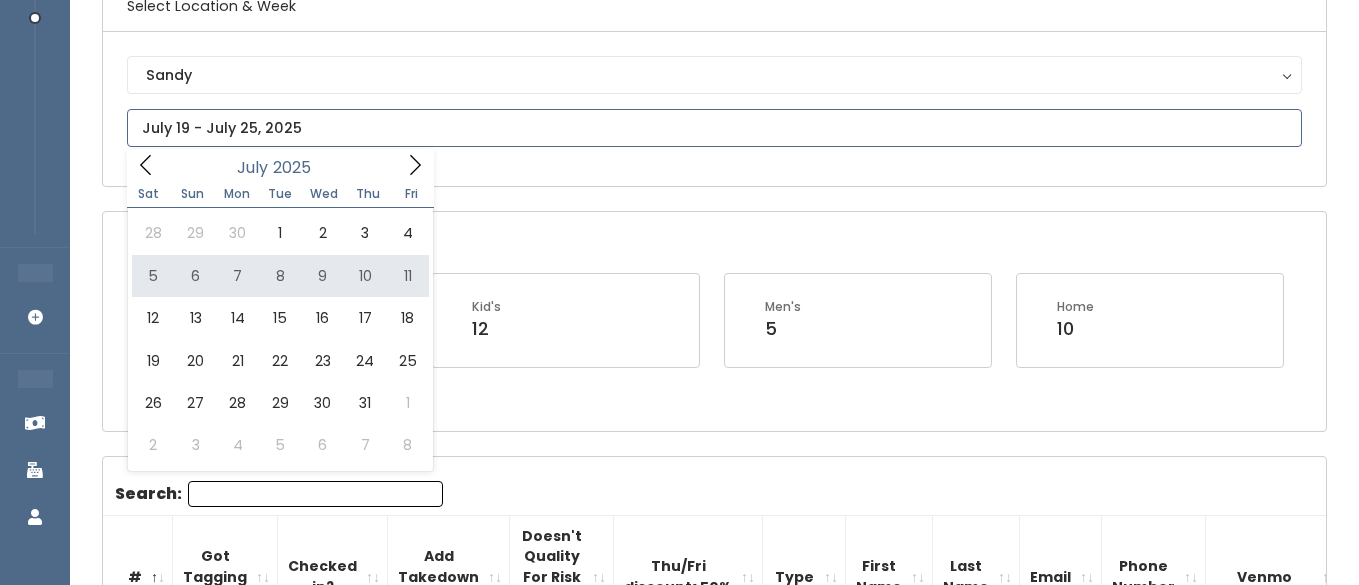 type on "July 5 to July 11" 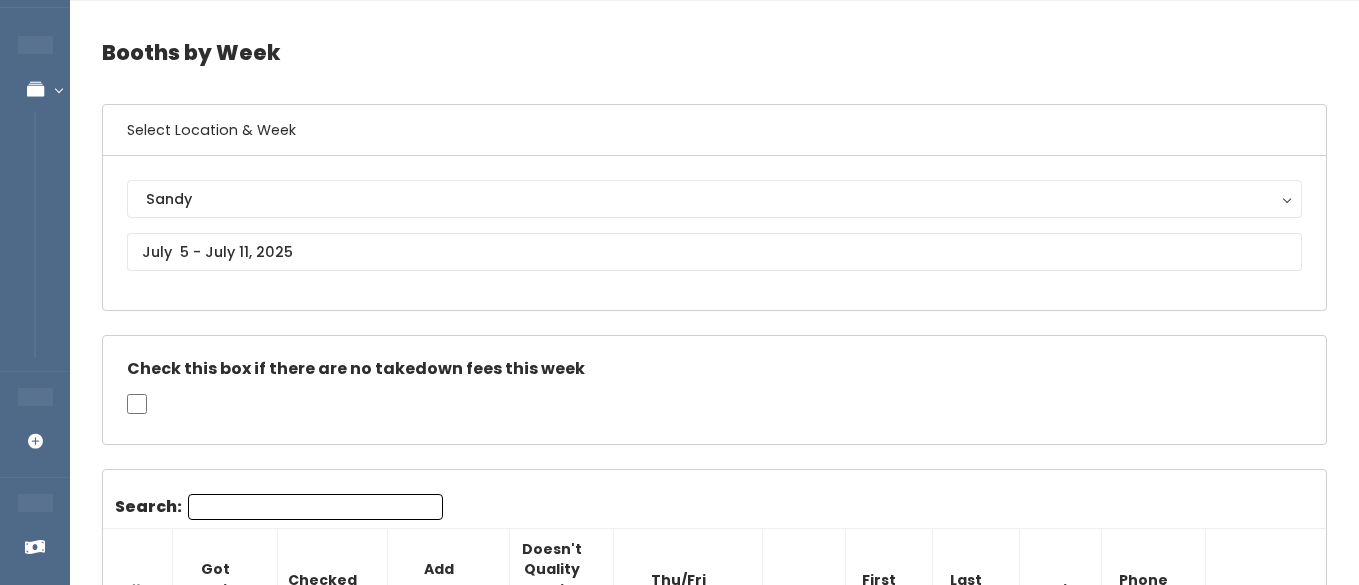 scroll, scrollTop: 468, scrollLeft: 0, axis: vertical 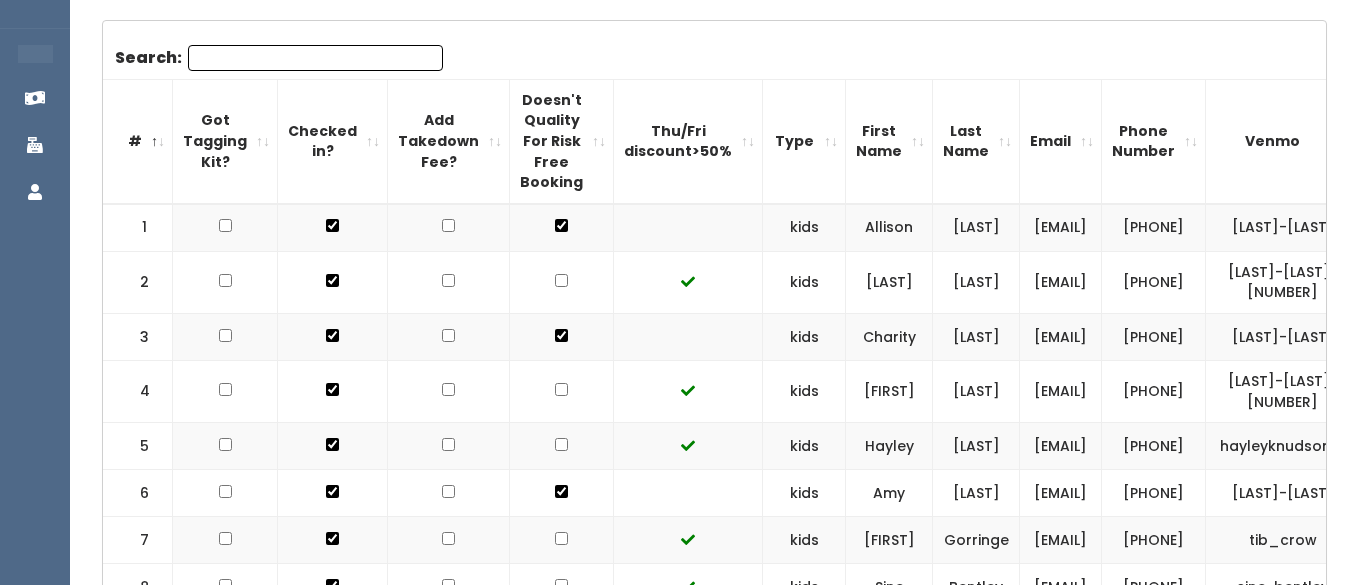 click at bounding box center (448, 225) 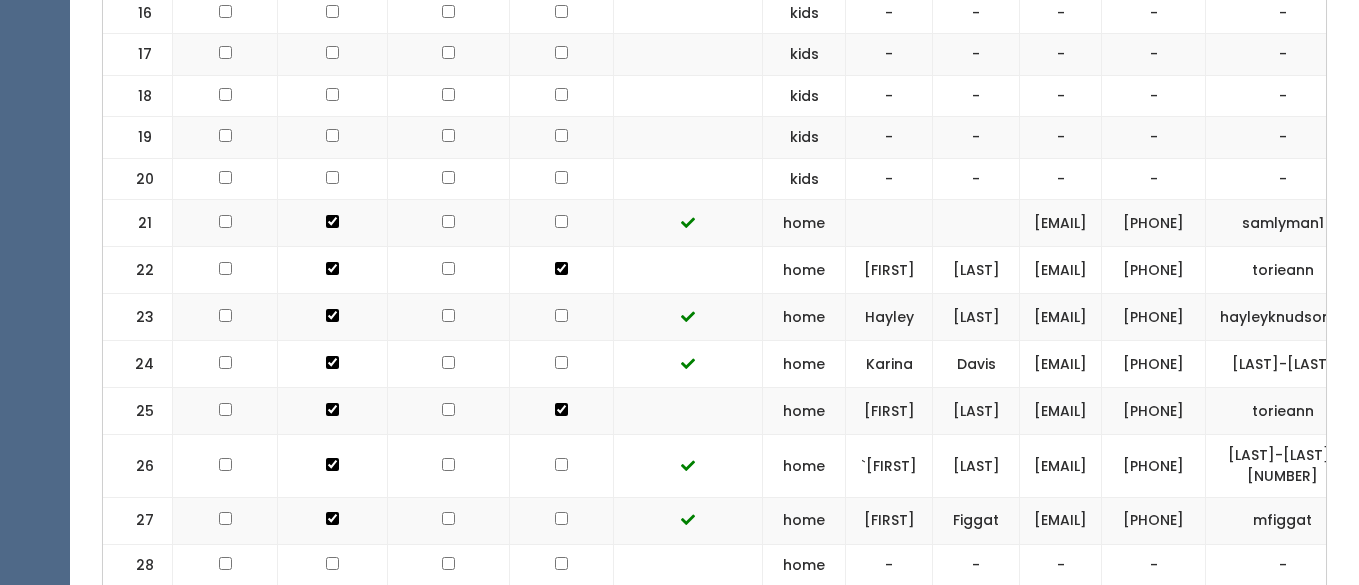 scroll, scrollTop: 1444, scrollLeft: 0, axis: vertical 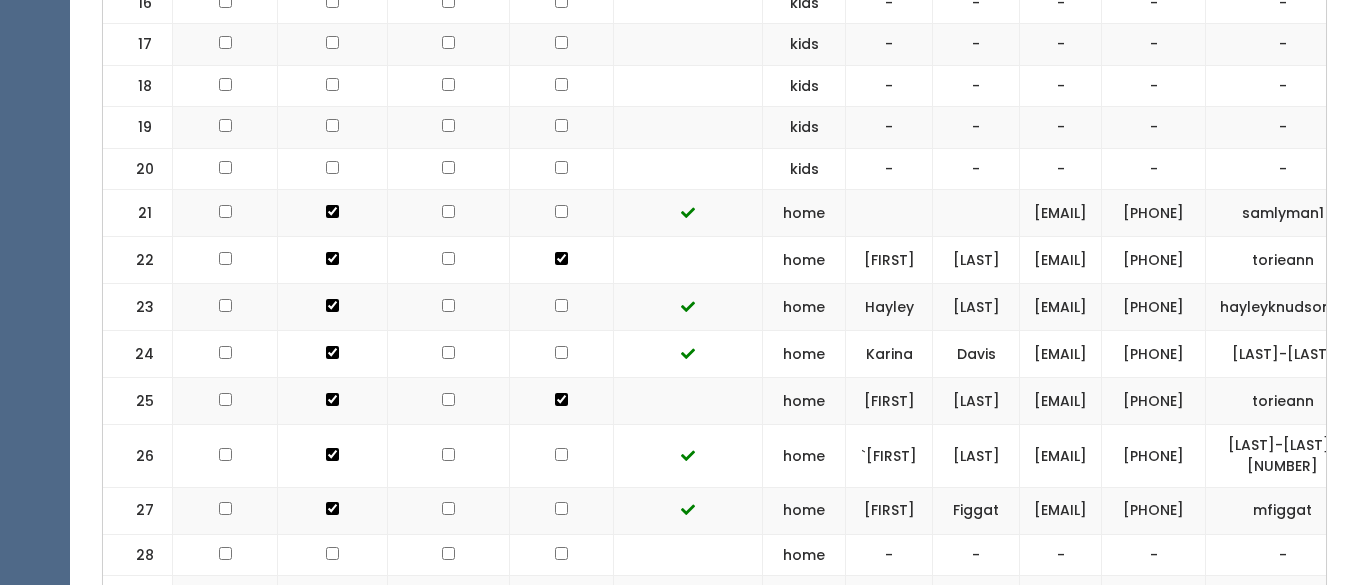 click at bounding box center (448, -711) 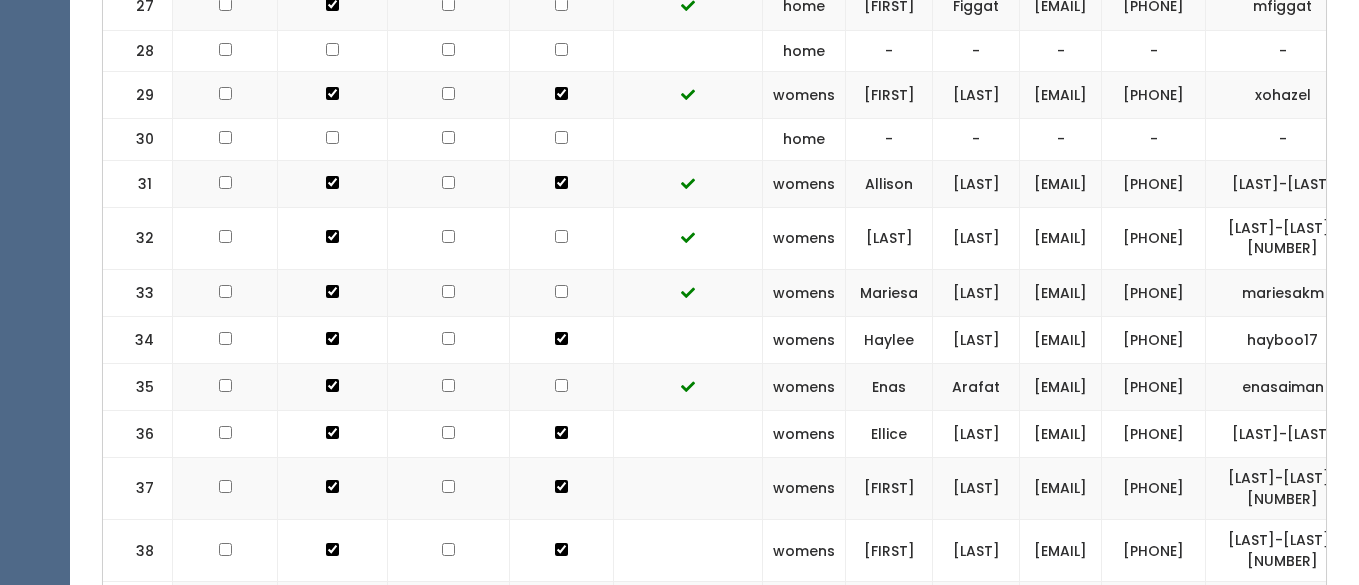 scroll, scrollTop: 1949, scrollLeft: 0, axis: vertical 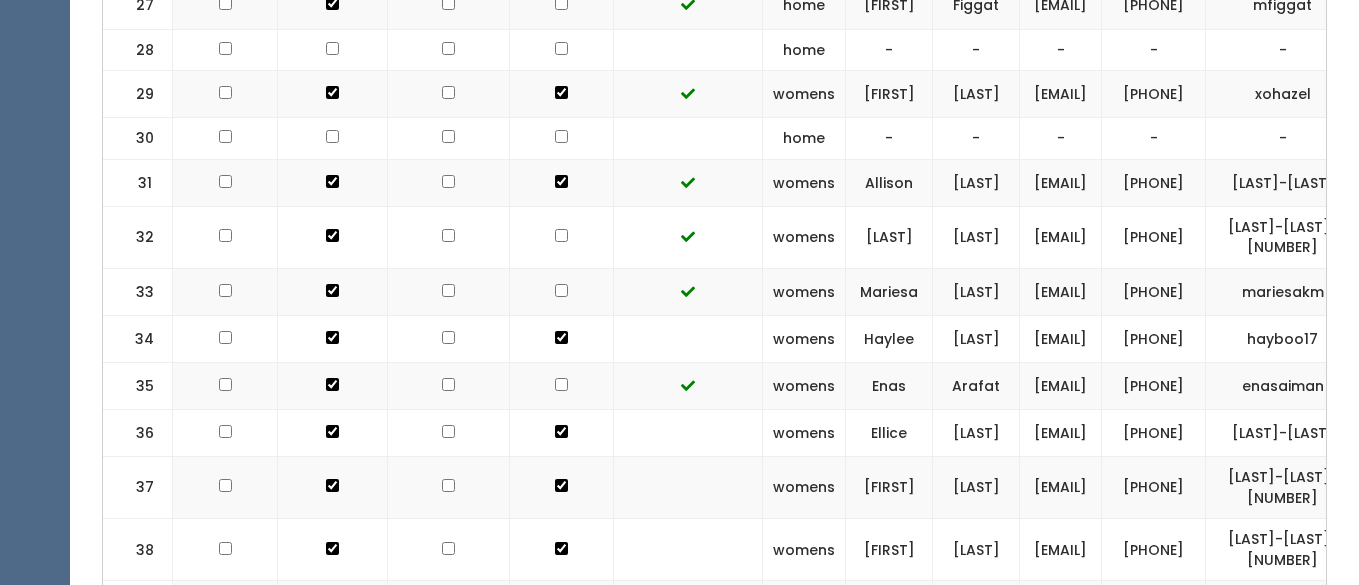 click at bounding box center [448, -1161] 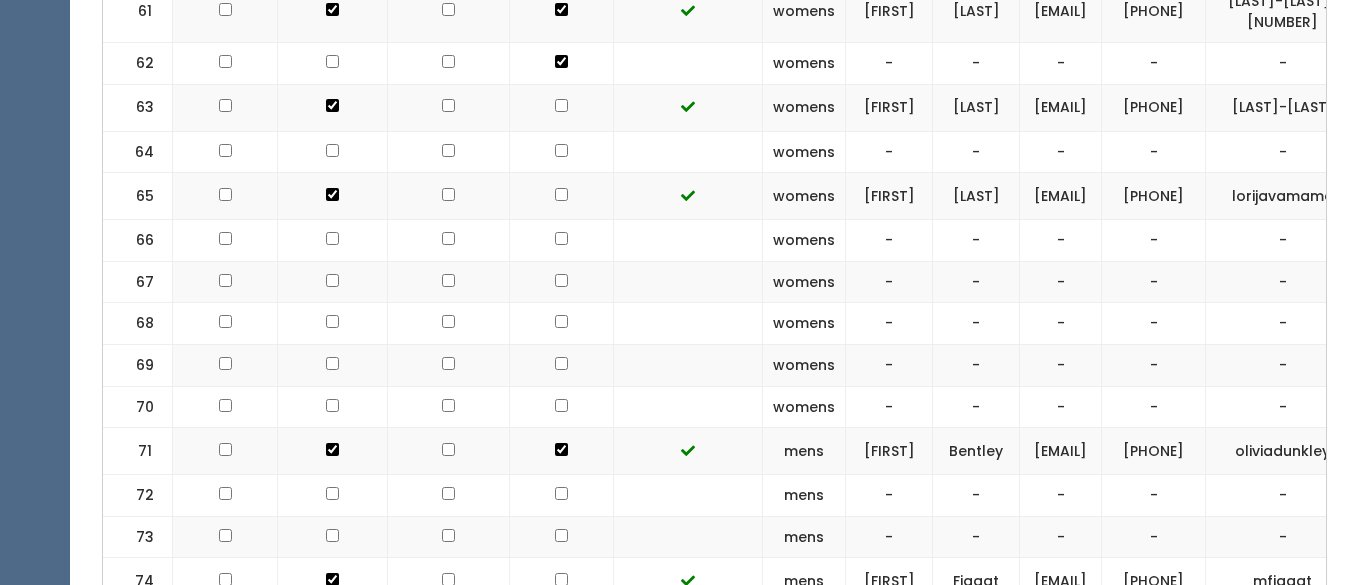 scroll, scrollTop: 3603, scrollLeft: 0, axis: vertical 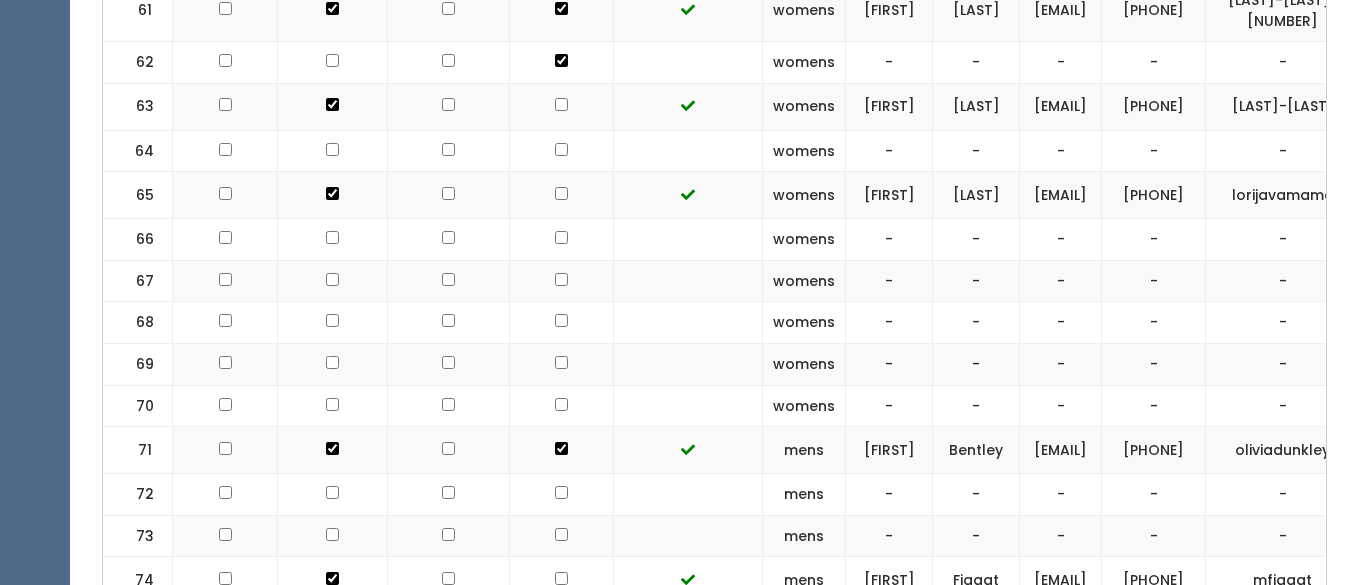 click at bounding box center (448, -2870) 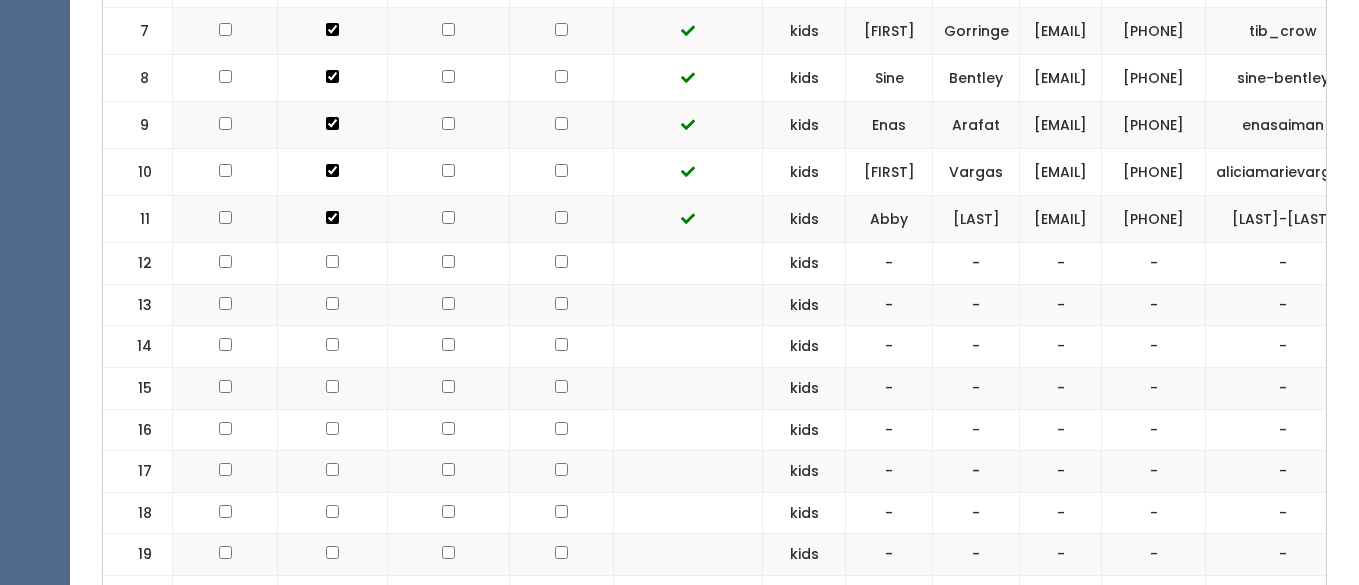 scroll, scrollTop: 1012, scrollLeft: 0, axis: vertical 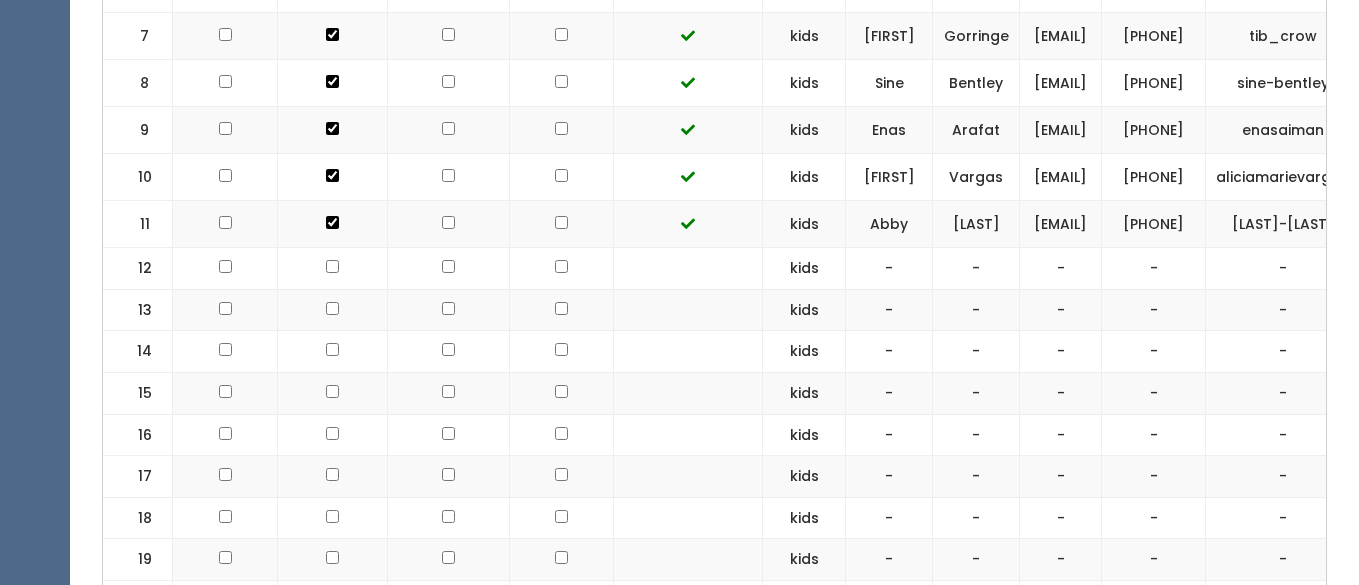 click at bounding box center [561, -279] 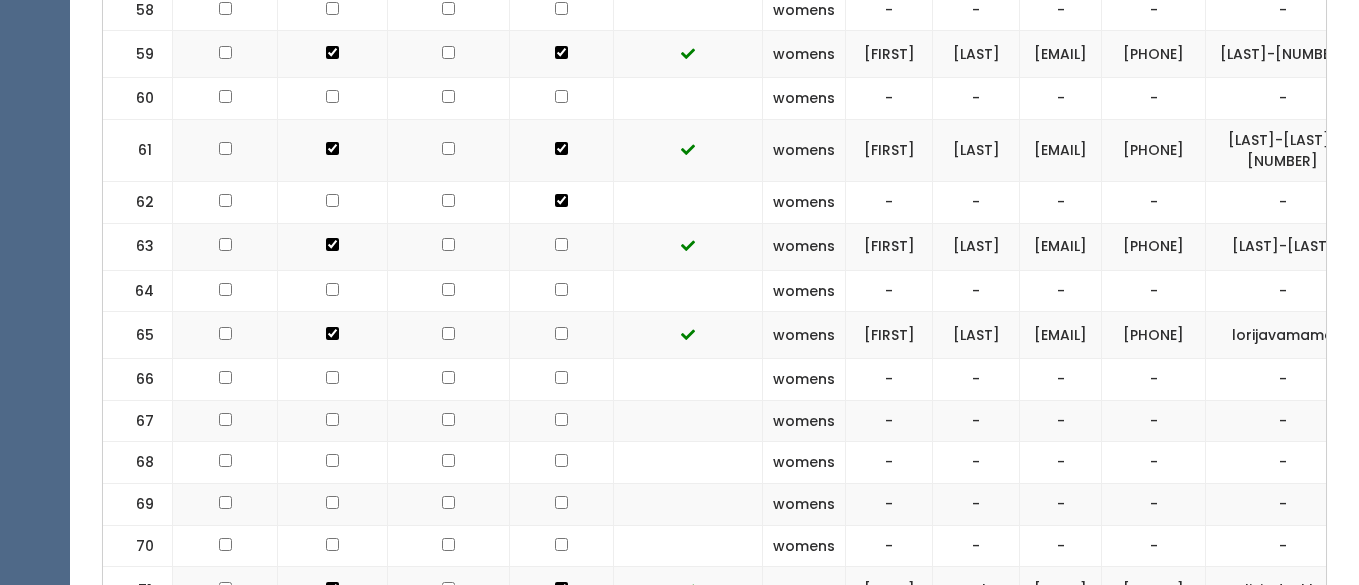 scroll, scrollTop: 3464, scrollLeft: 0, axis: vertical 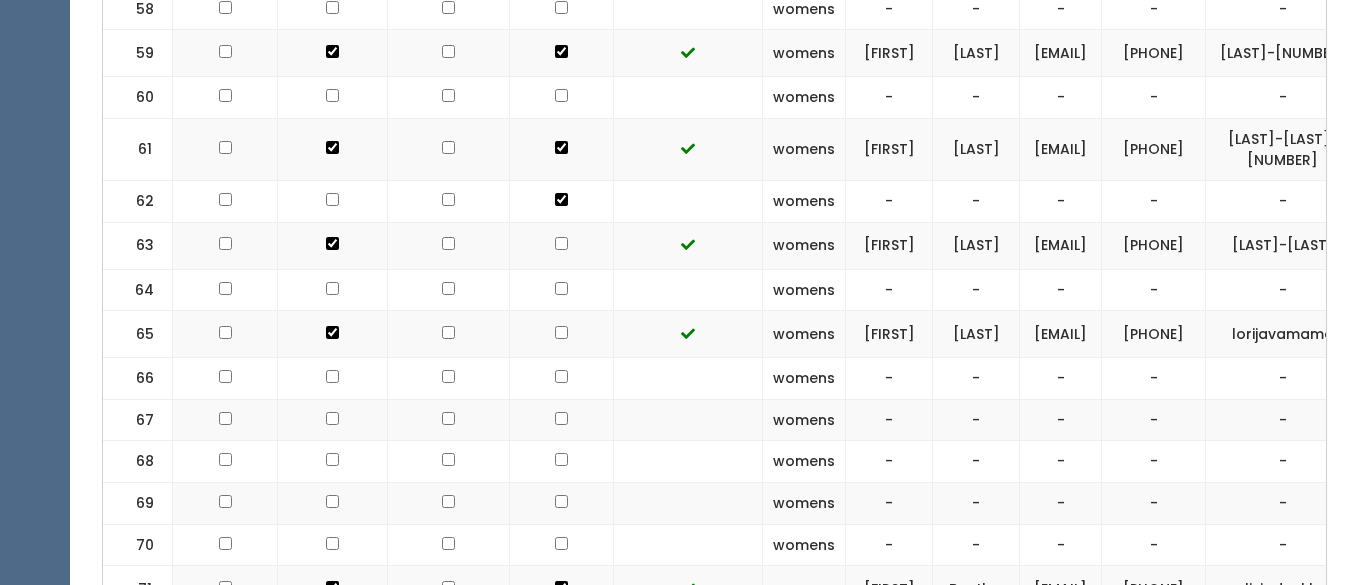 click at bounding box center (561, -2731) 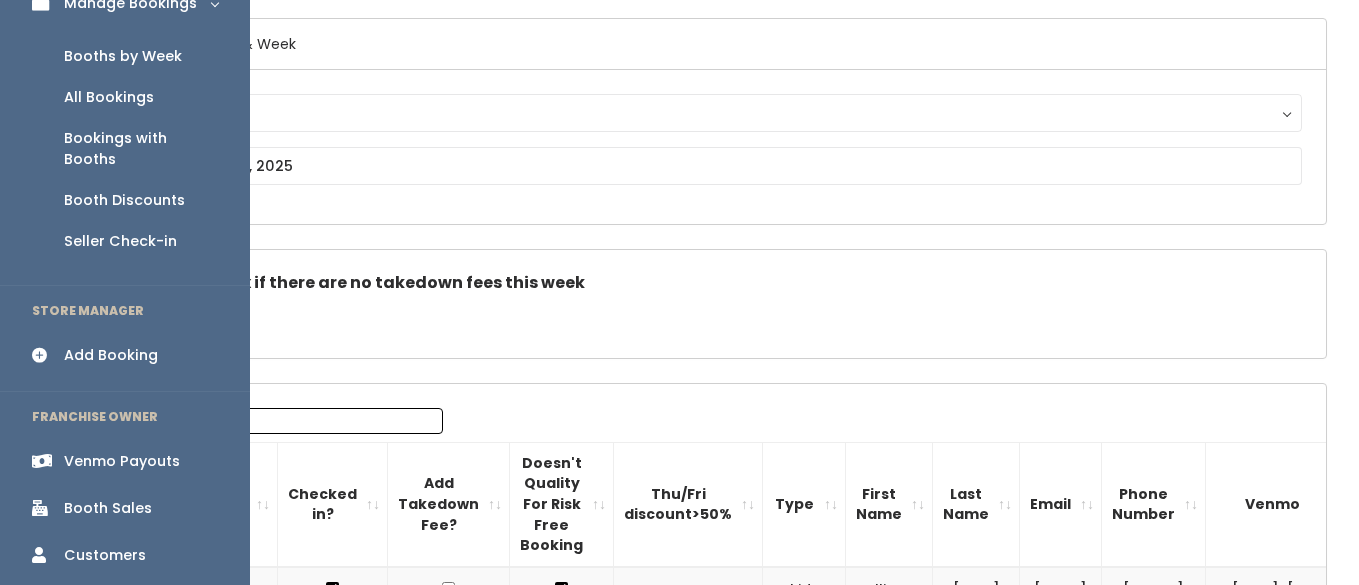 scroll, scrollTop: 175, scrollLeft: 0, axis: vertical 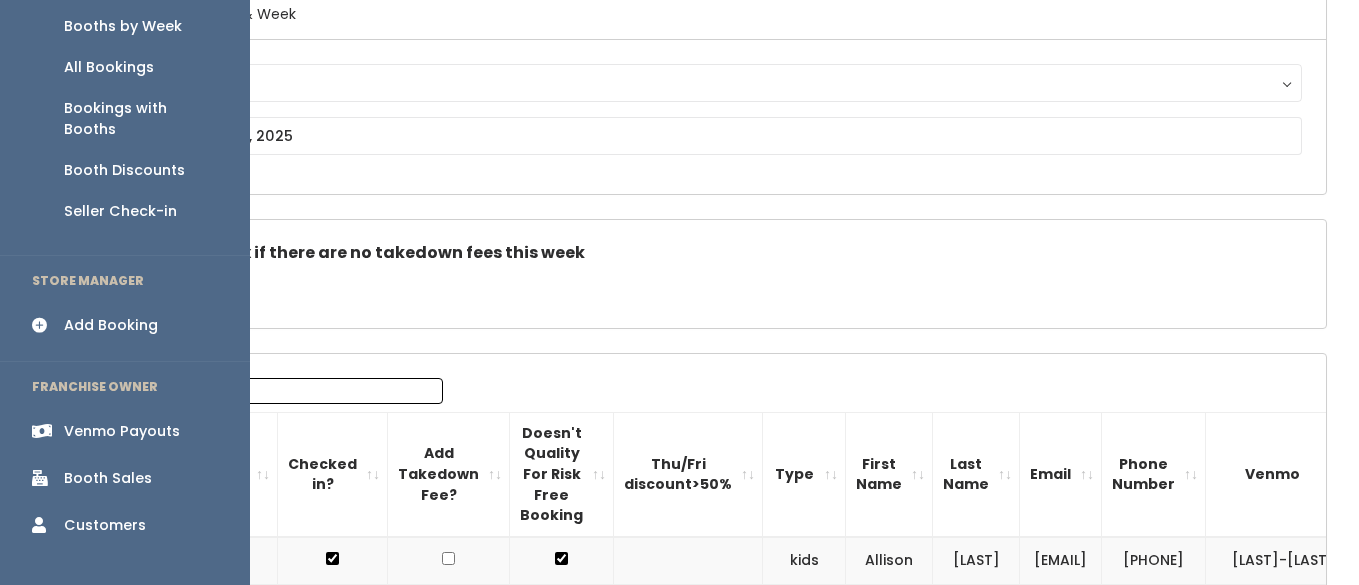 click on "Venmo Payouts" at bounding box center (122, 431) 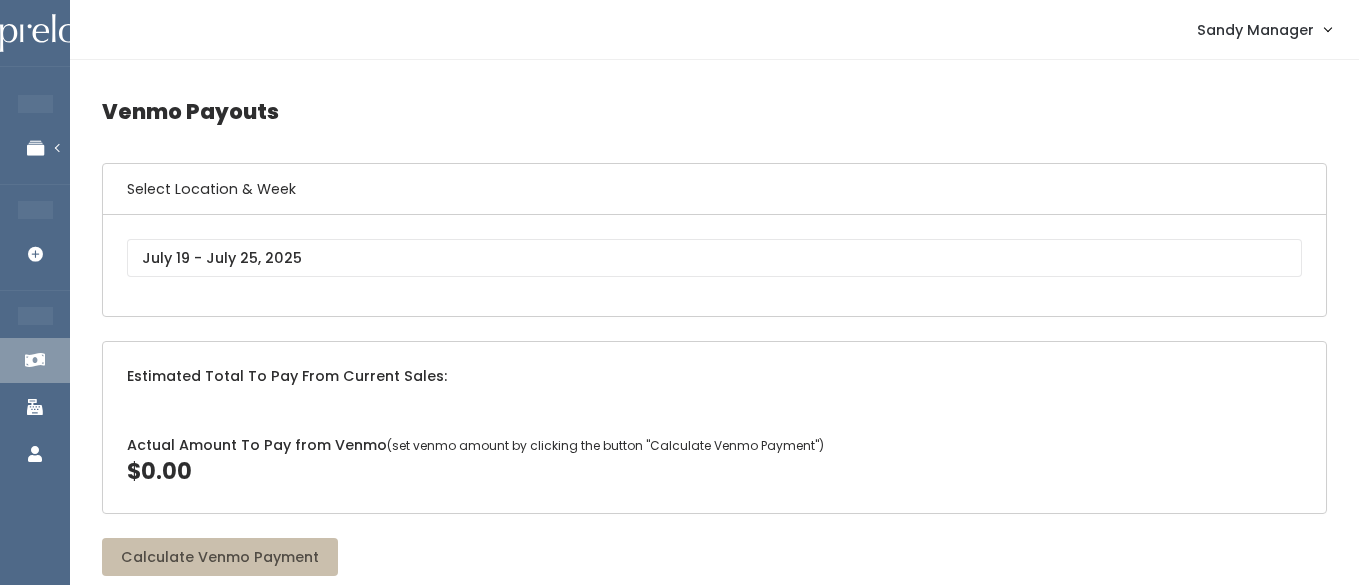 scroll, scrollTop: 0, scrollLeft: 0, axis: both 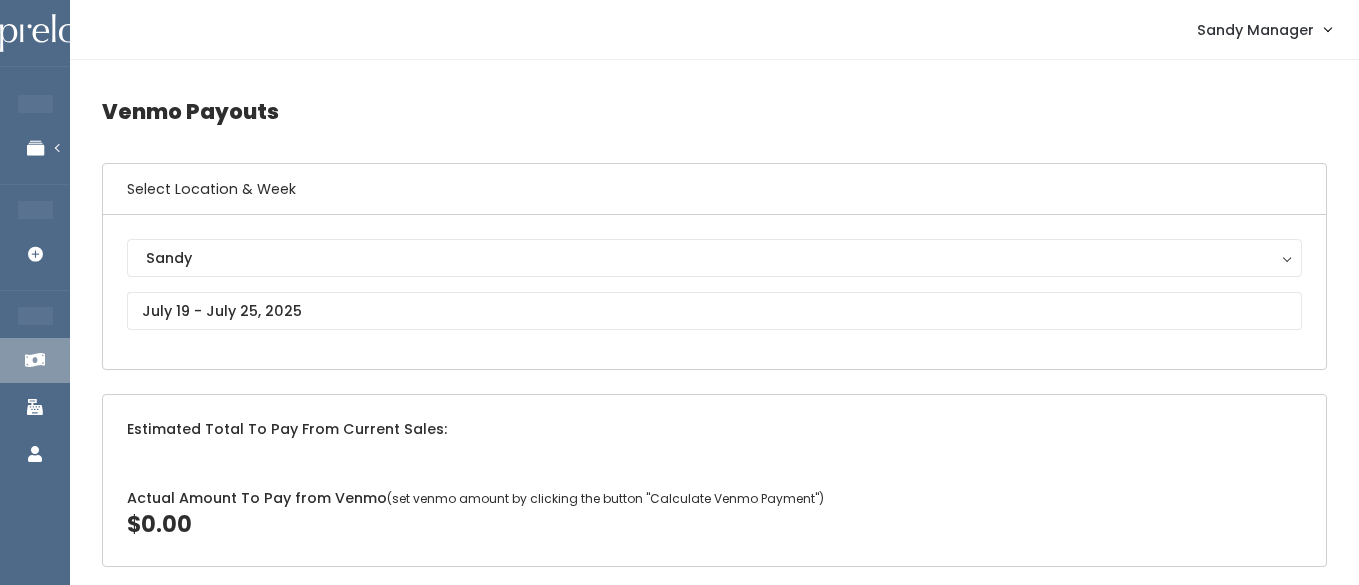 click on "Sandy
Sandy" at bounding box center (714, 292) 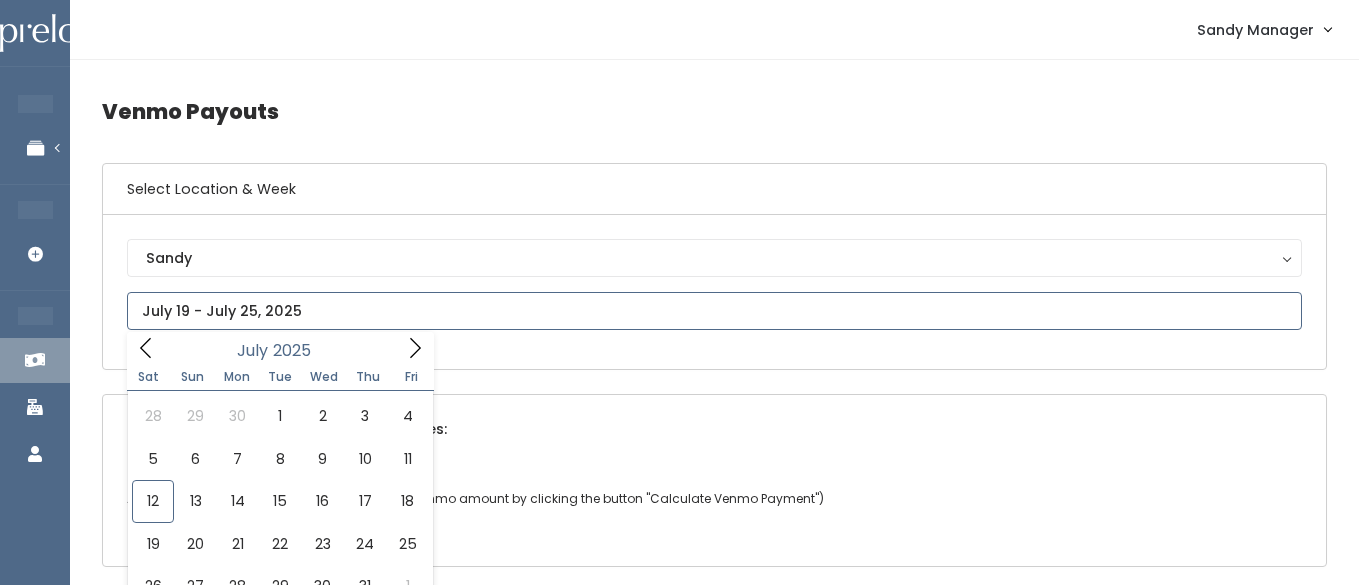 click at bounding box center (714, 311) 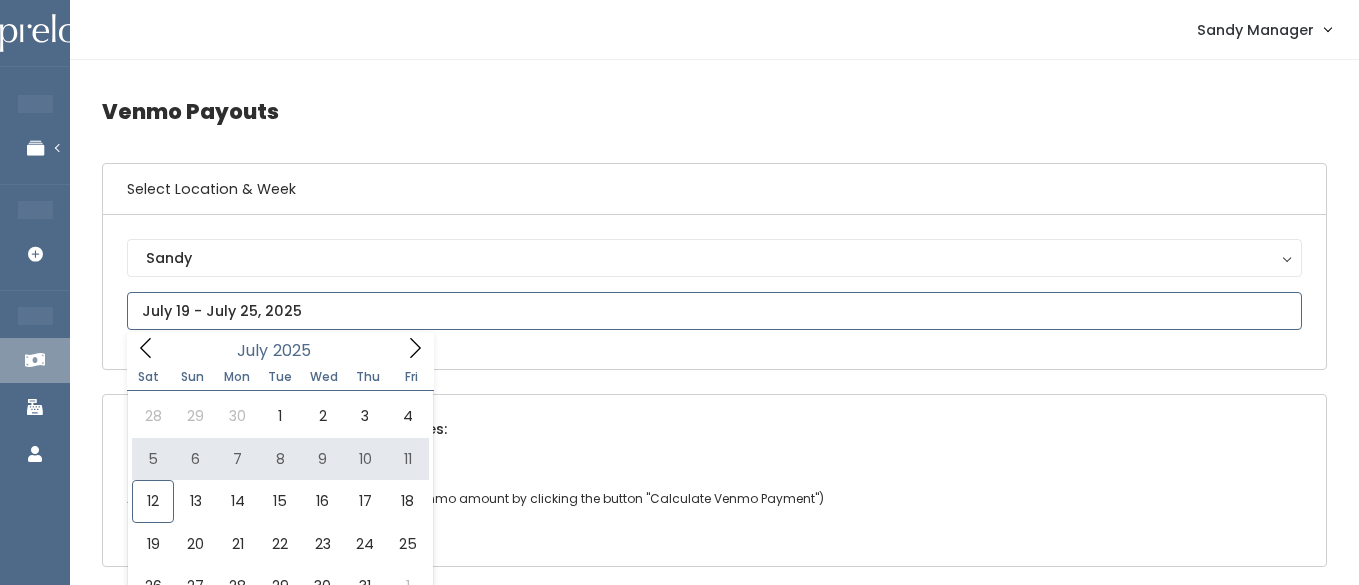 type on "July 5 to July 11" 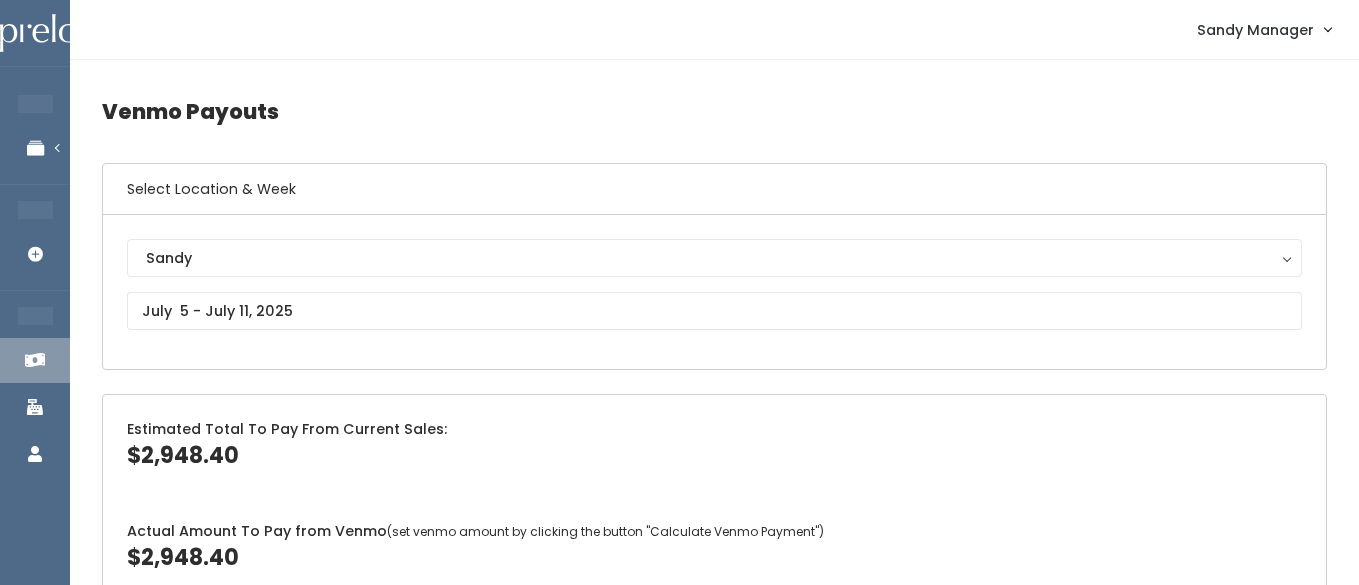 scroll, scrollTop: 164, scrollLeft: 0, axis: vertical 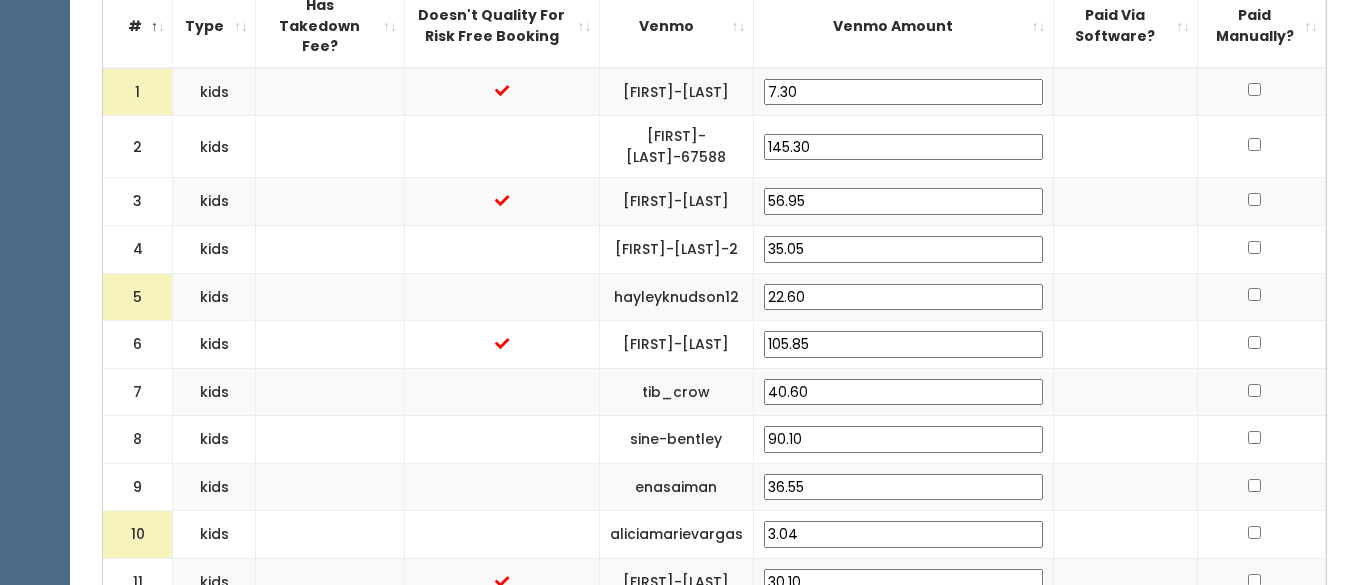 click on "22.60" at bounding box center [903, 297] 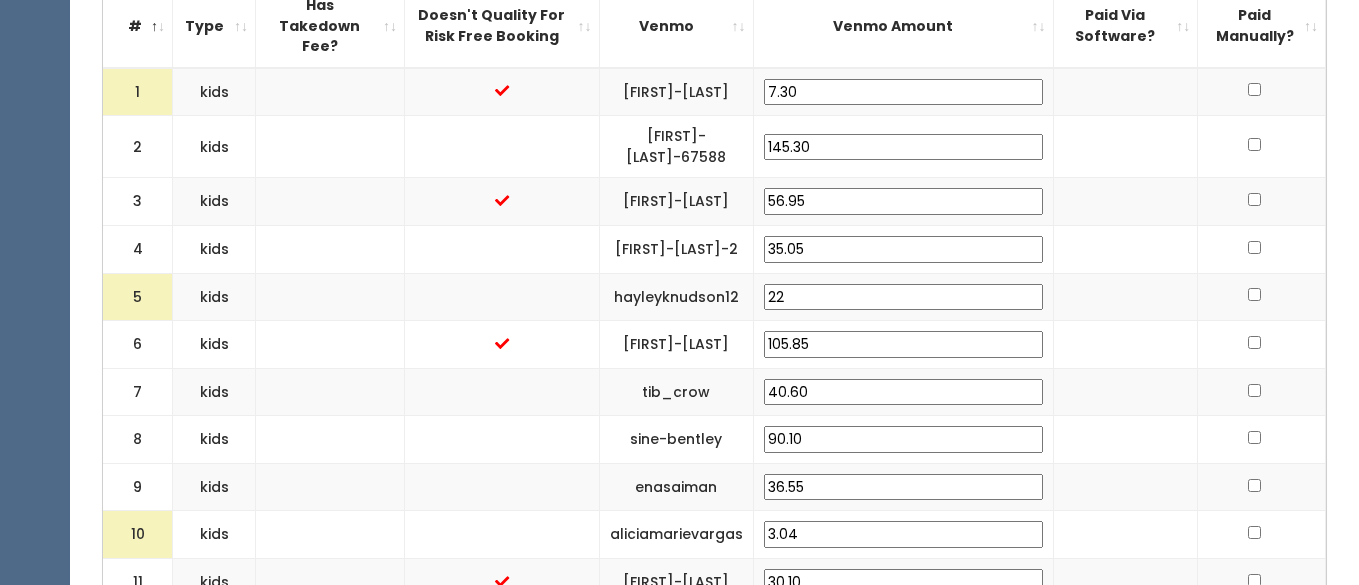 type on "2" 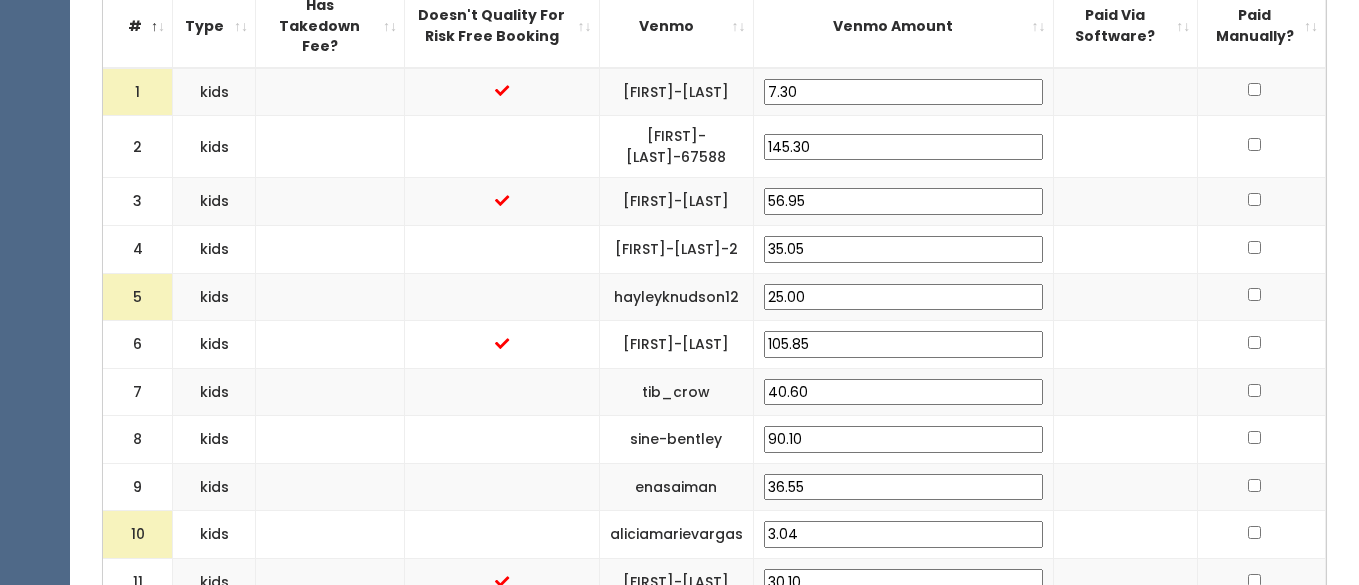 type on "25.00" 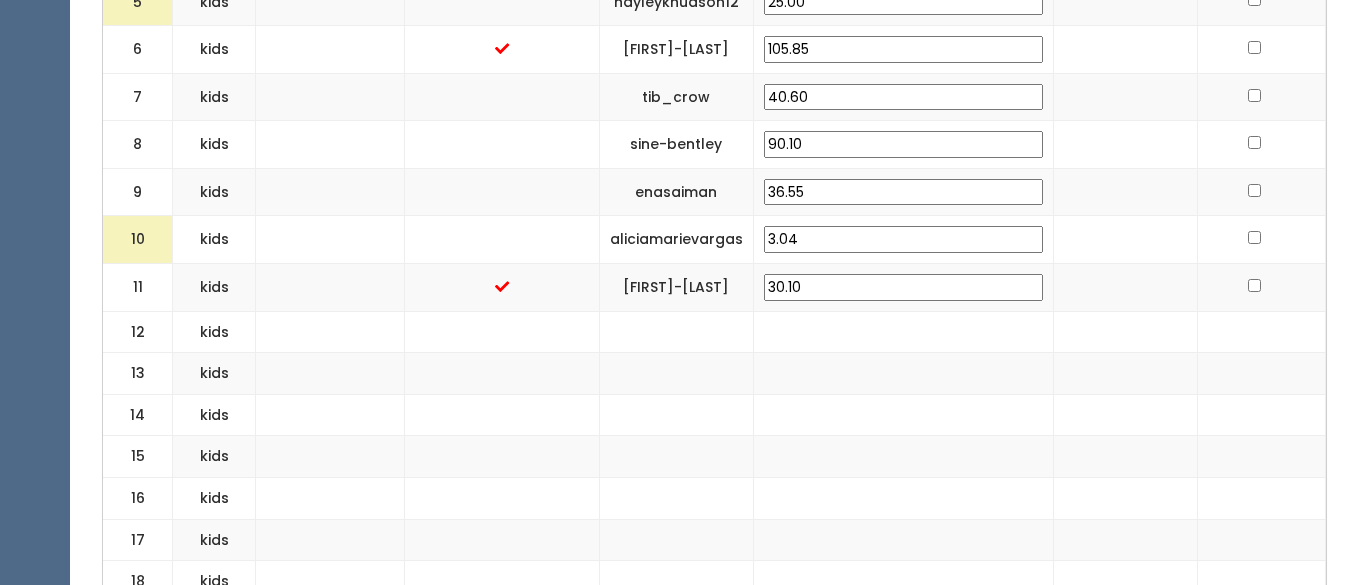 scroll, scrollTop: 1050, scrollLeft: 0, axis: vertical 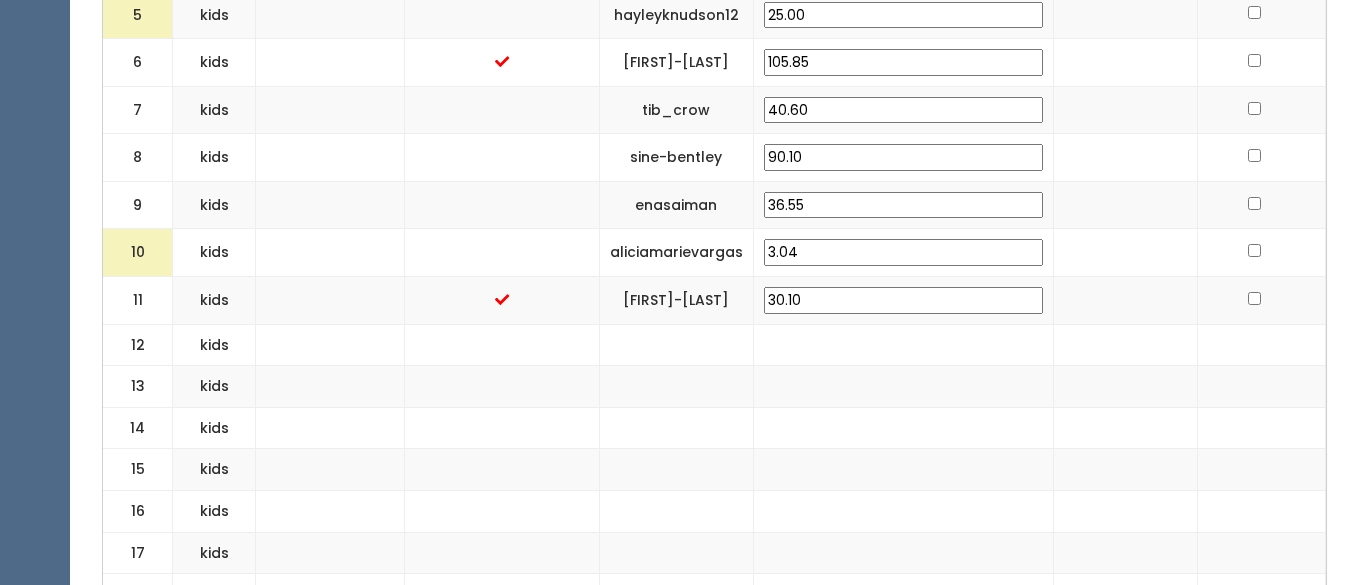 click on "3.04" at bounding box center (903, 252) 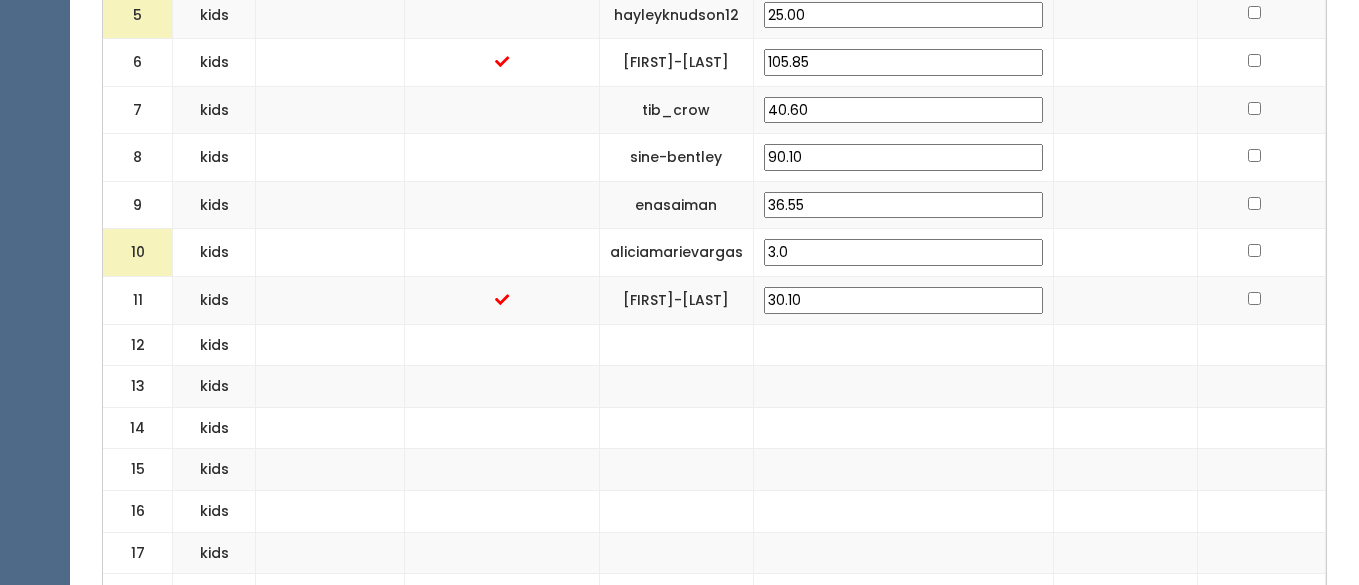 type on "3" 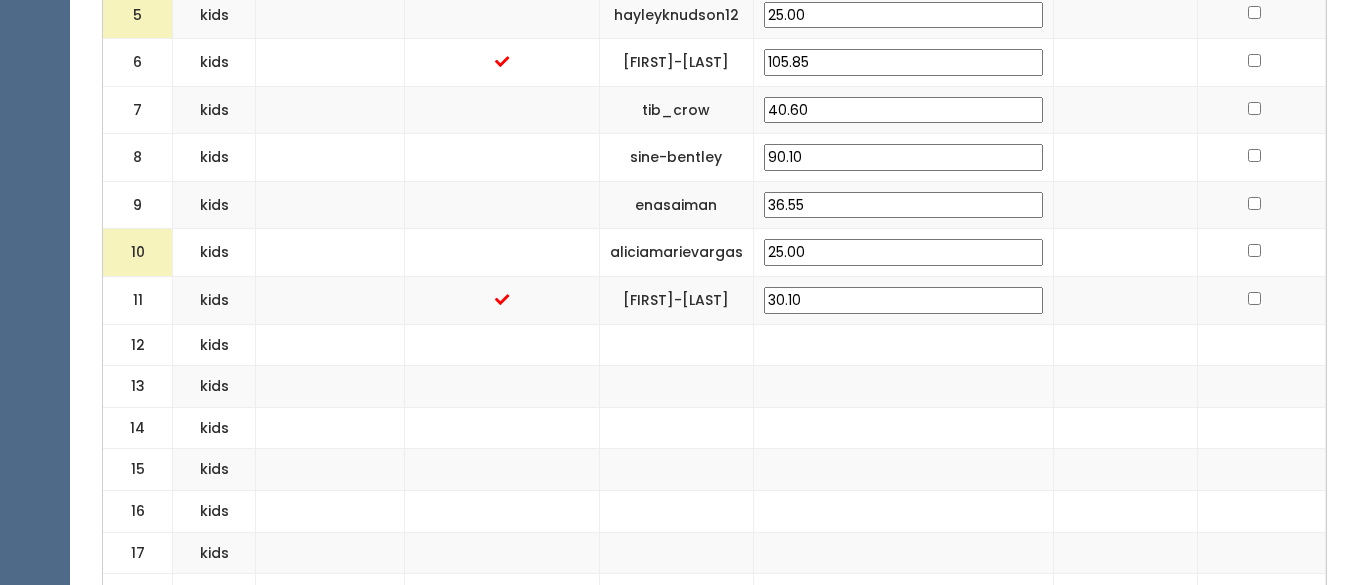 type on "25.00" 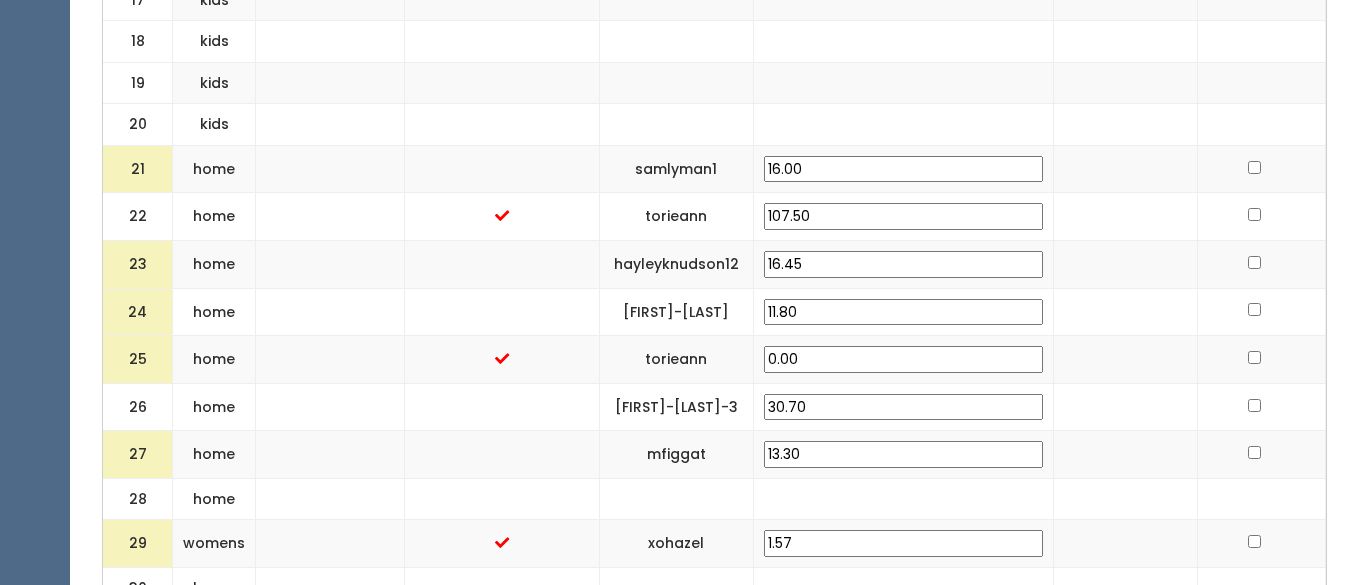 scroll, scrollTop: 1614, scrollLeft: 0, axis: vertical 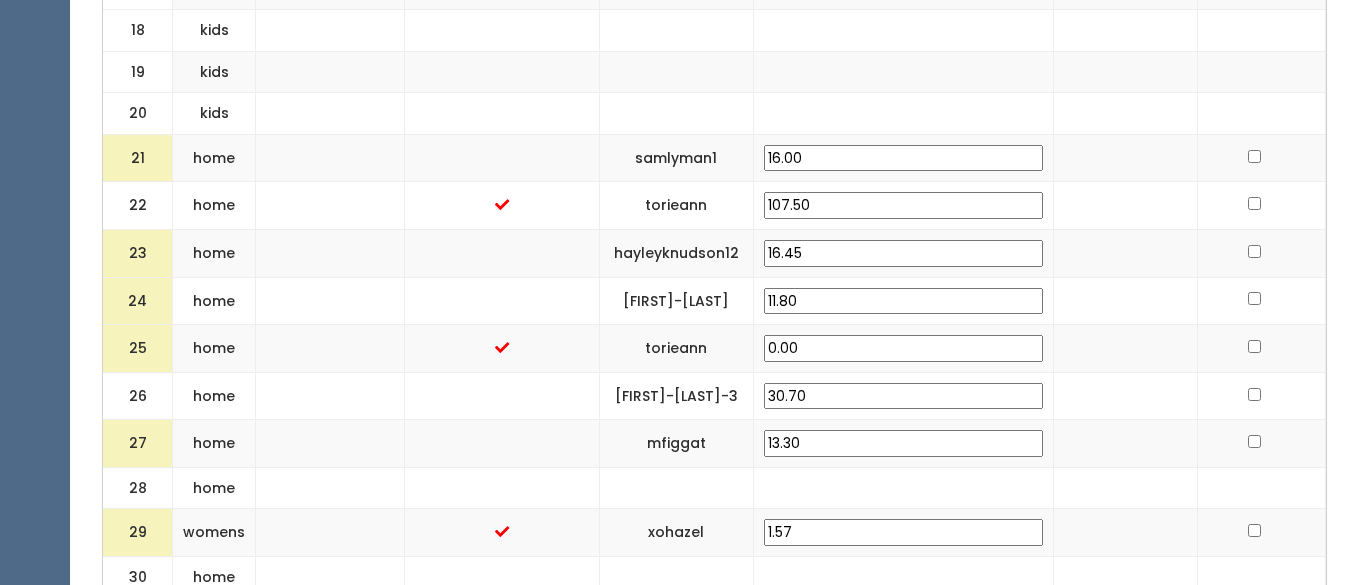 click on "16.00" at bounding box center (903, 158) 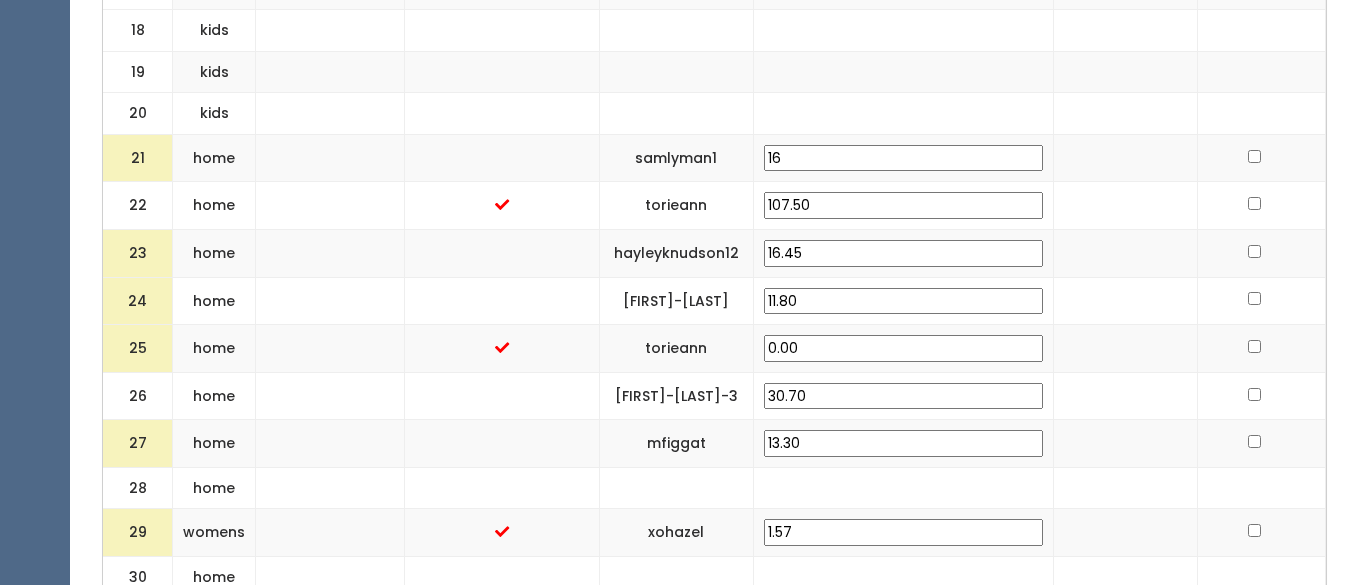 type on "1" 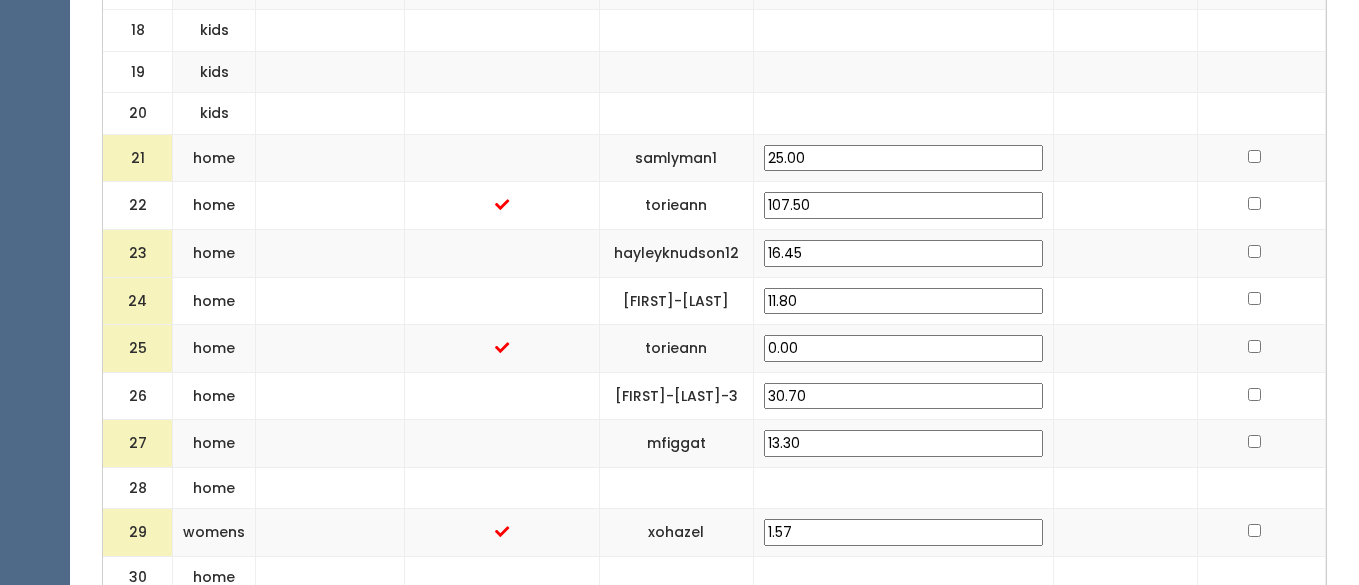 type on "25.00" 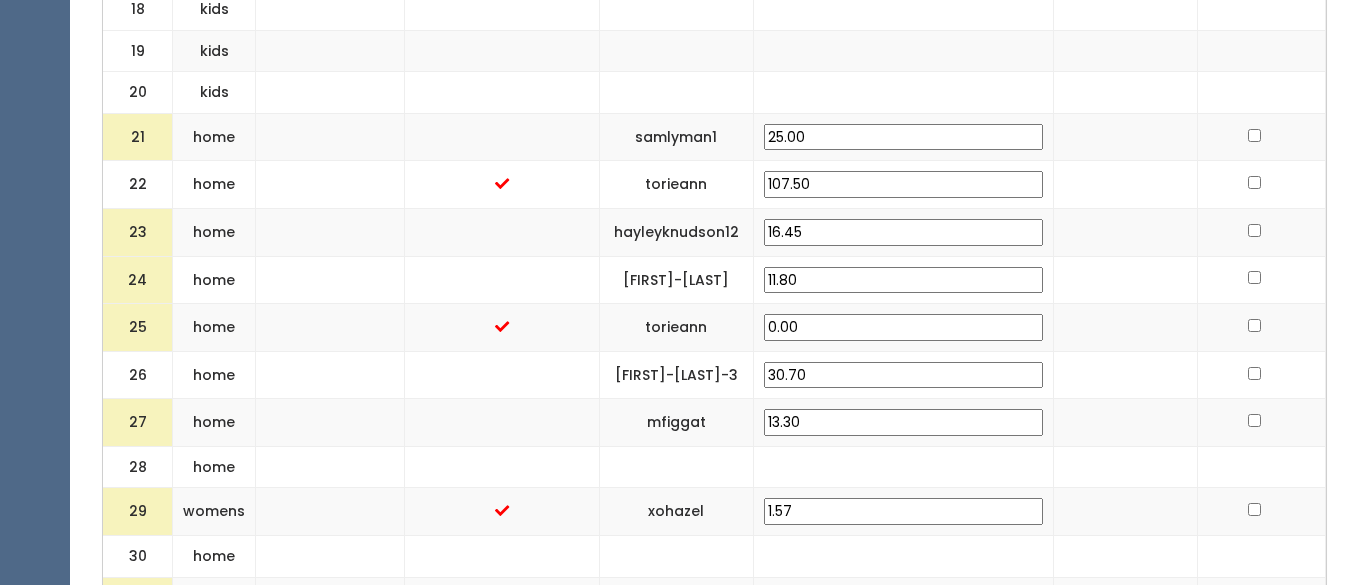 scroll, scrollTop: 1641, scrollLeft: 0, axis: vertical 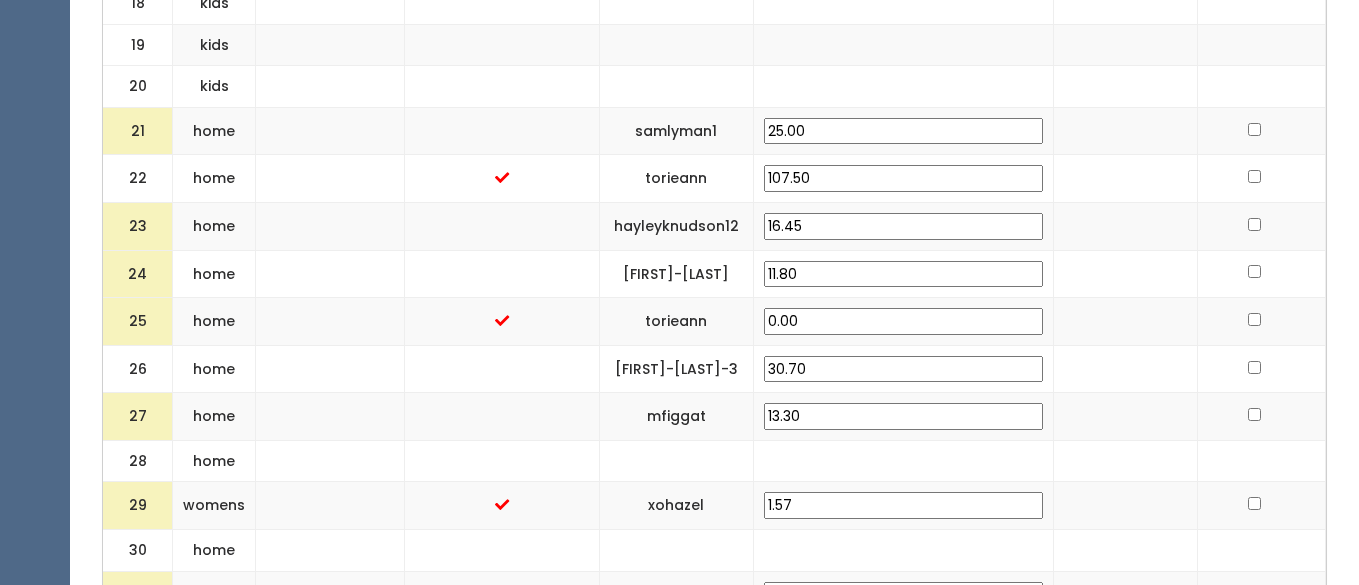 click on "16.45" at bounding box center (903, 226) 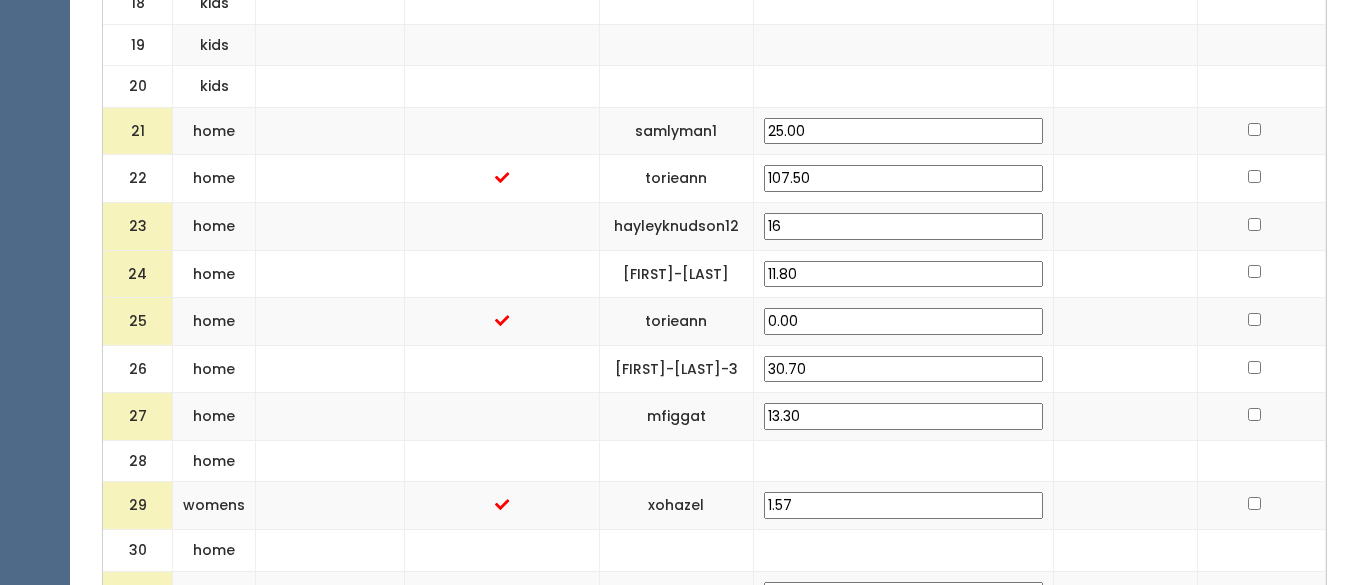 type on "1" 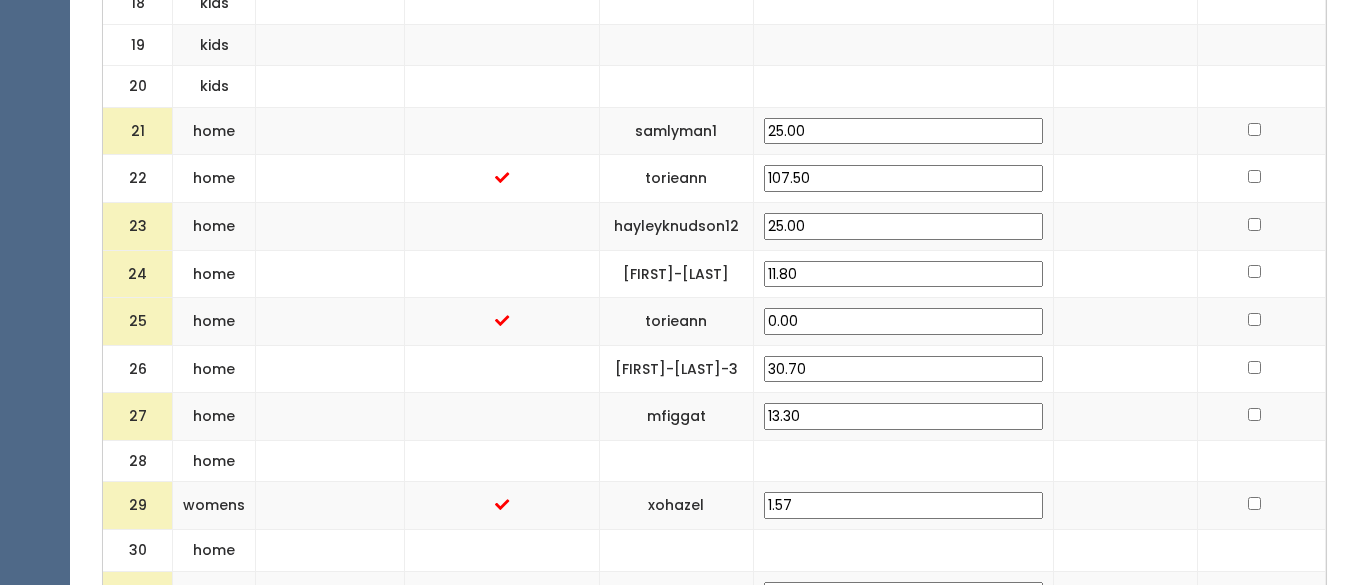 type on "25.00" 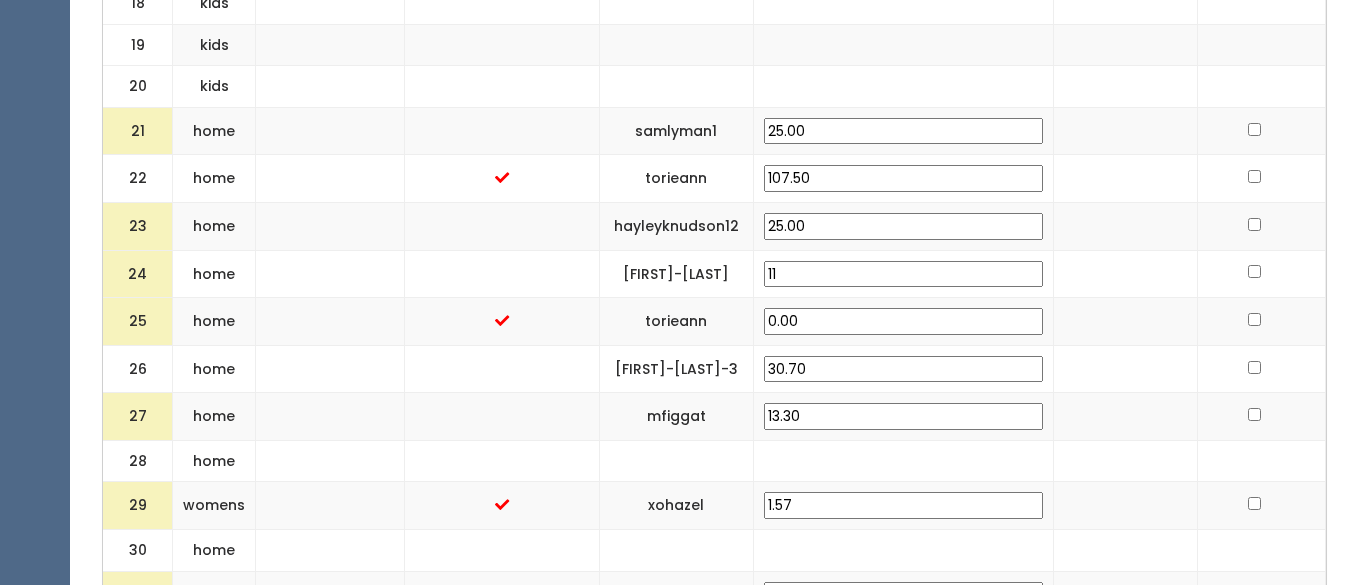 type on "1" 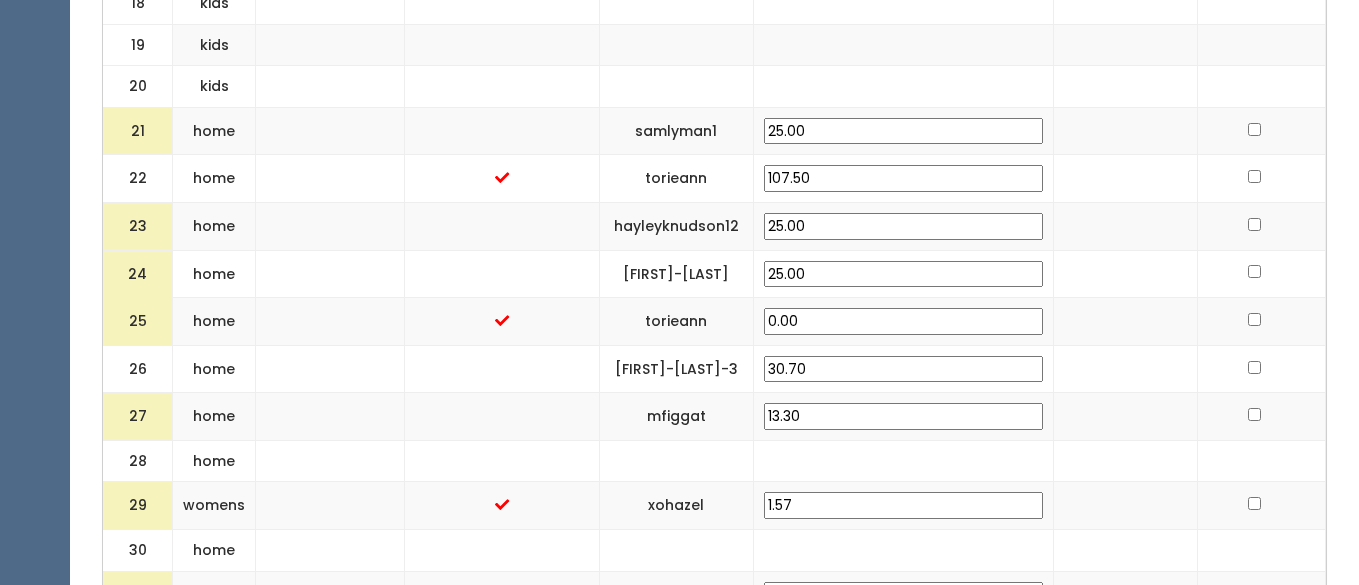 type on "25.00" 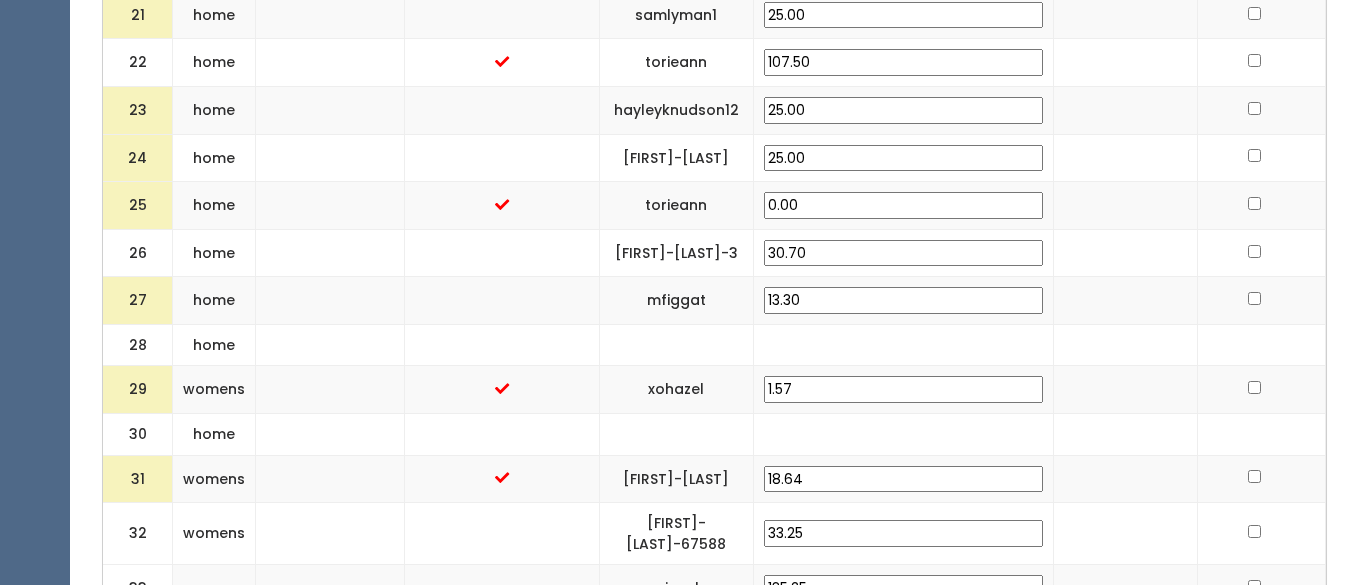 scroll, scrollTop: 1761, scrollLeft: 0, axis: vertical 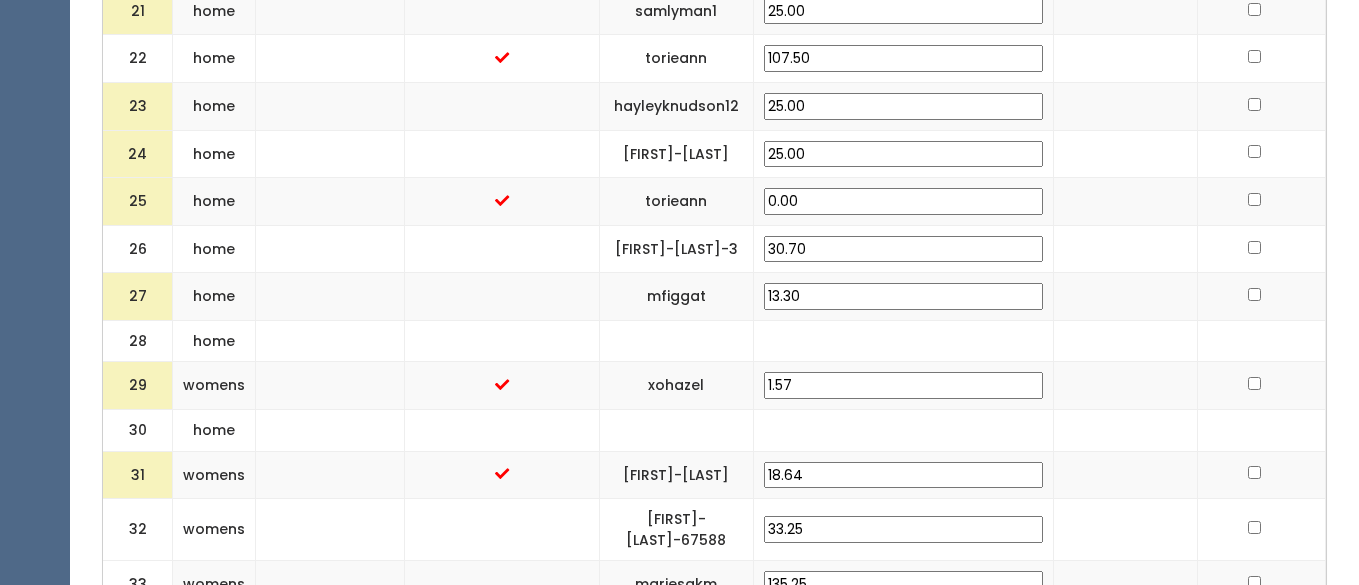 click on "13.30" at bounding box center (903, 296) 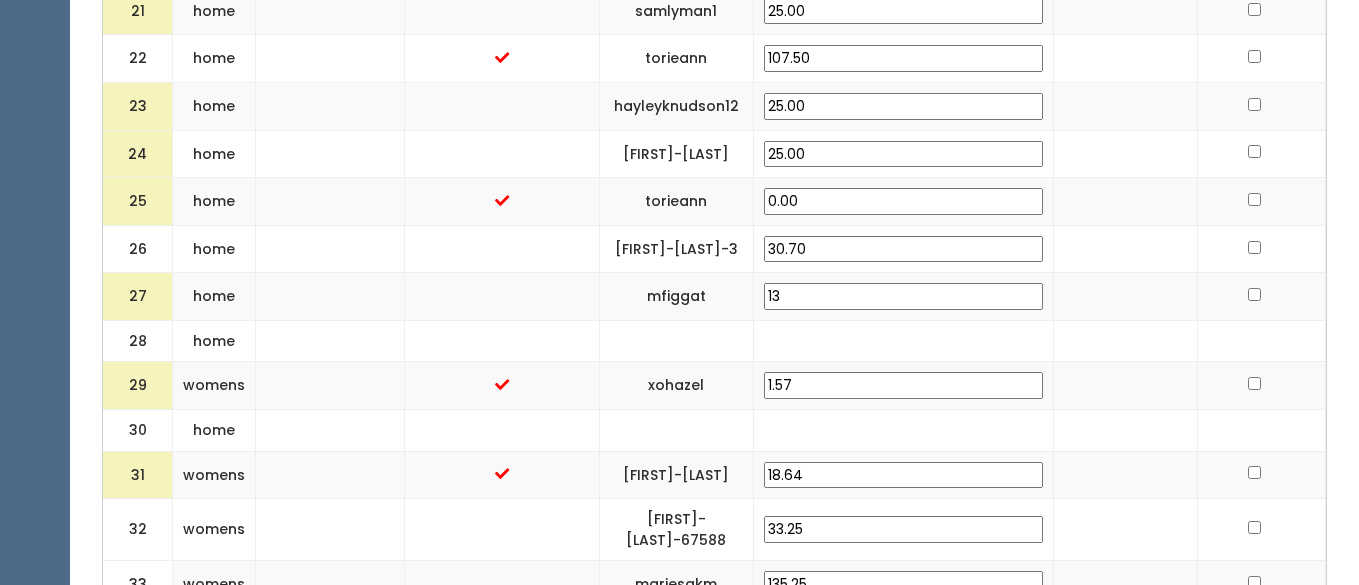 type on "1" 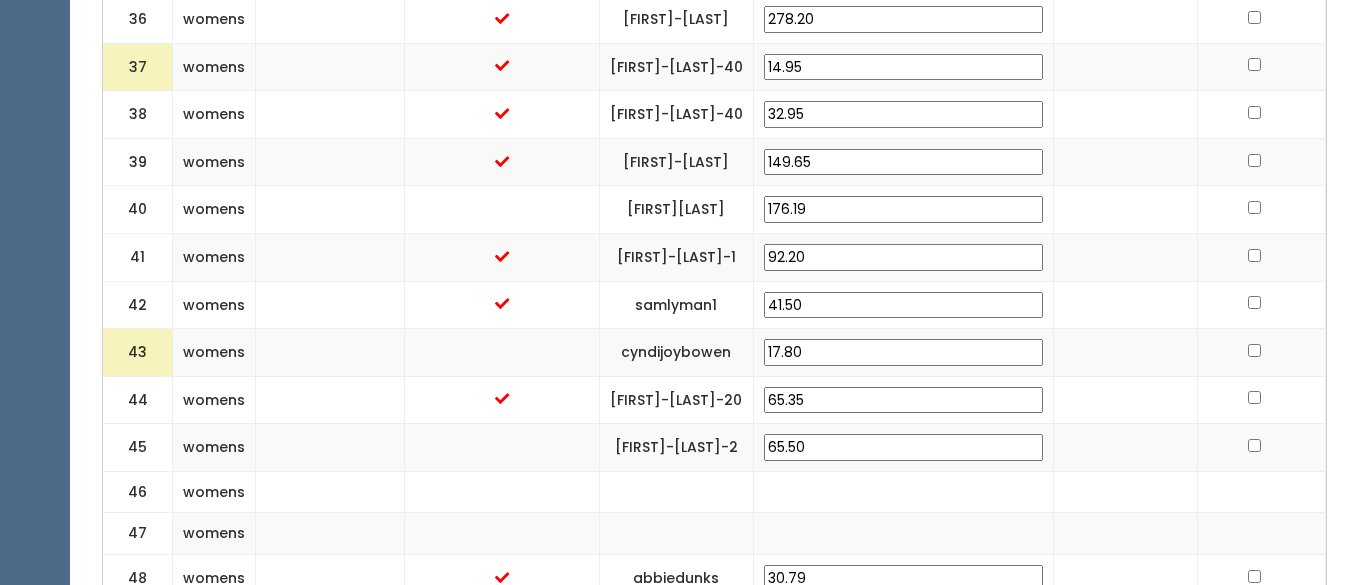 scroll, scrollTop: 2472, scrollLeft: 0, axis: vertical 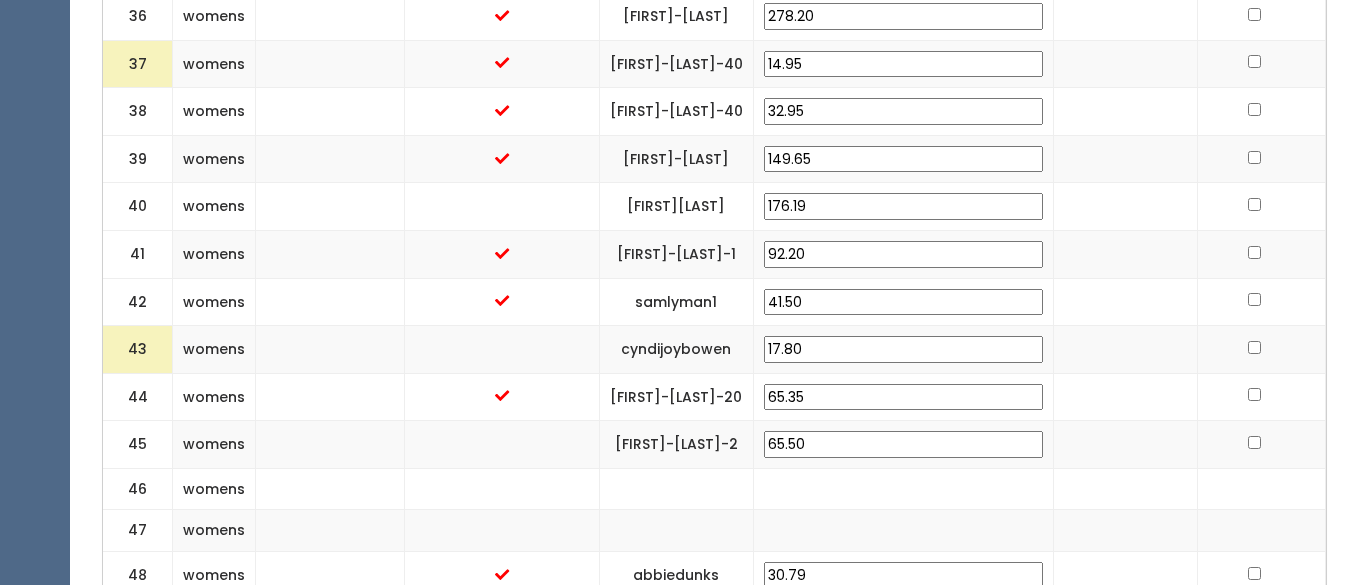 type on "25.00" 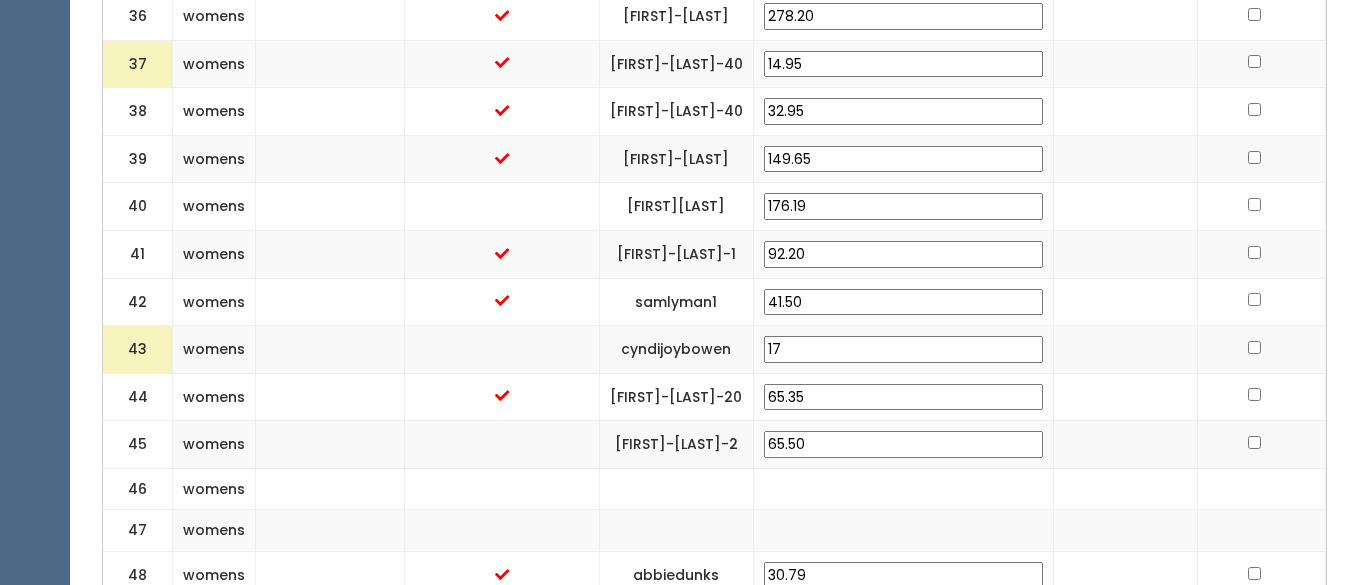type on "1" 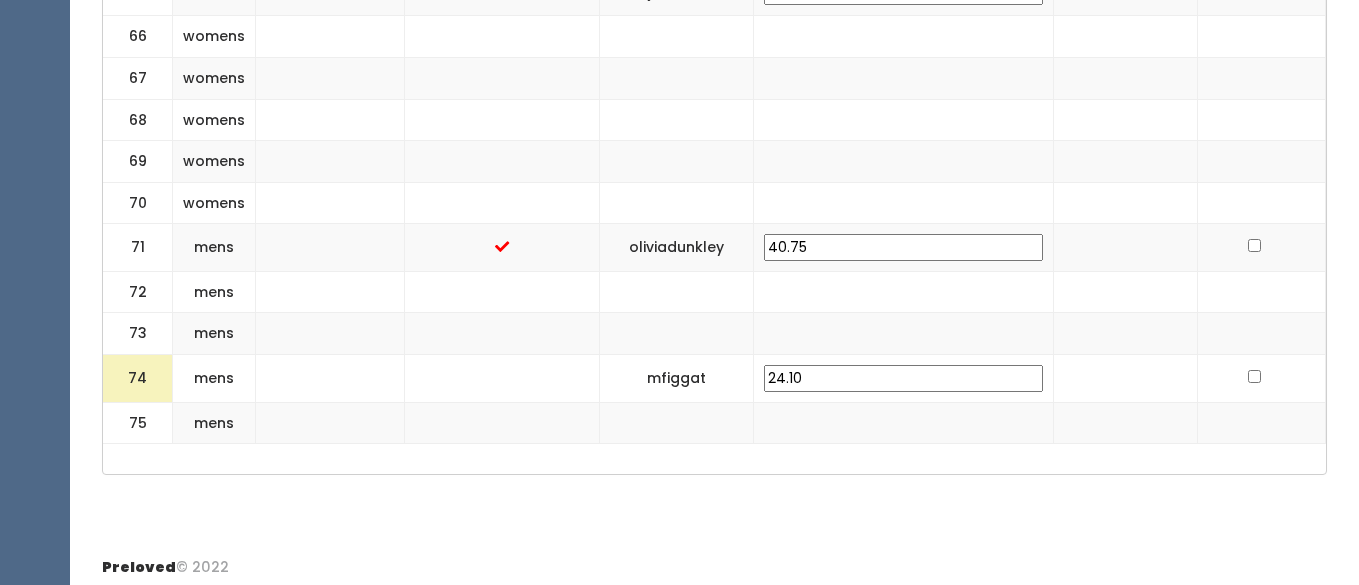 scroll, scrollTop: 3847, scrollLeft: 0, axis: vertical 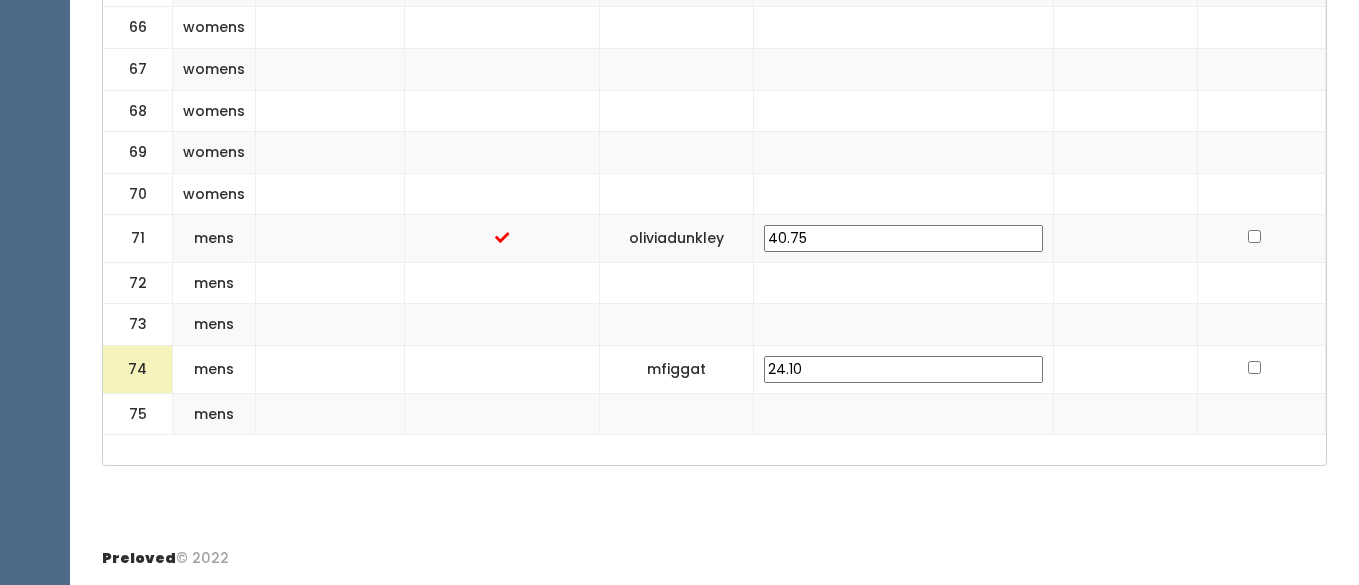 type on "25.00" 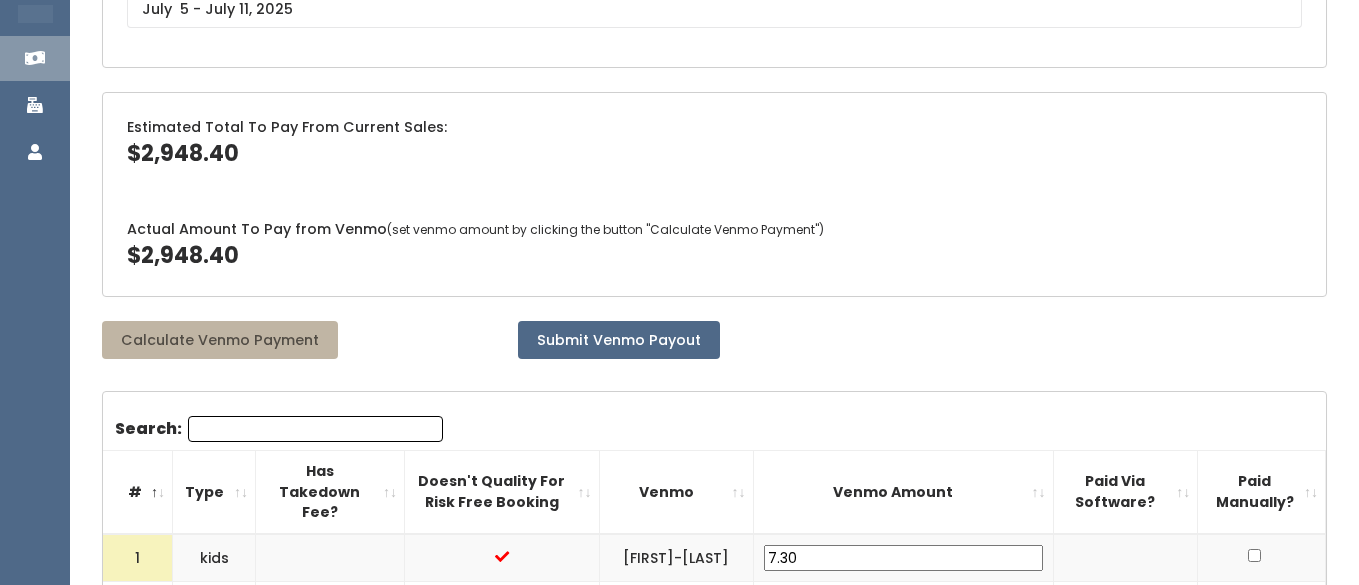 scroll, scrollTop: 308, scrollLeft: 0, axis: vertical 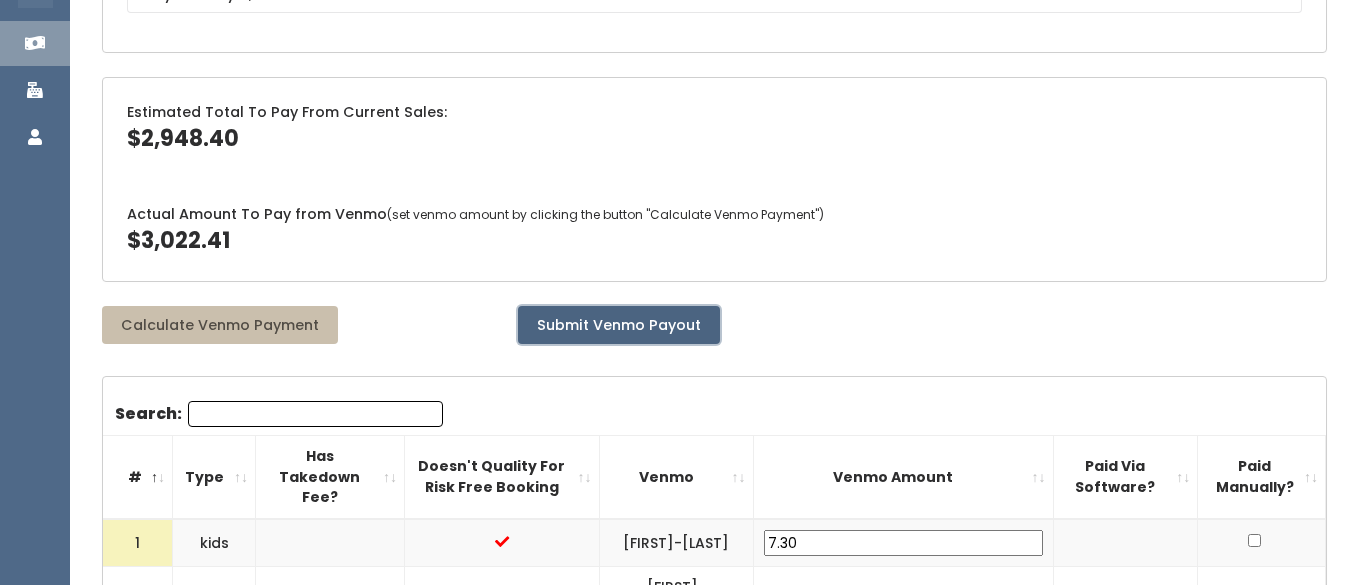 click on "Submit Venmo Payout" at bounding box center (619, 325) 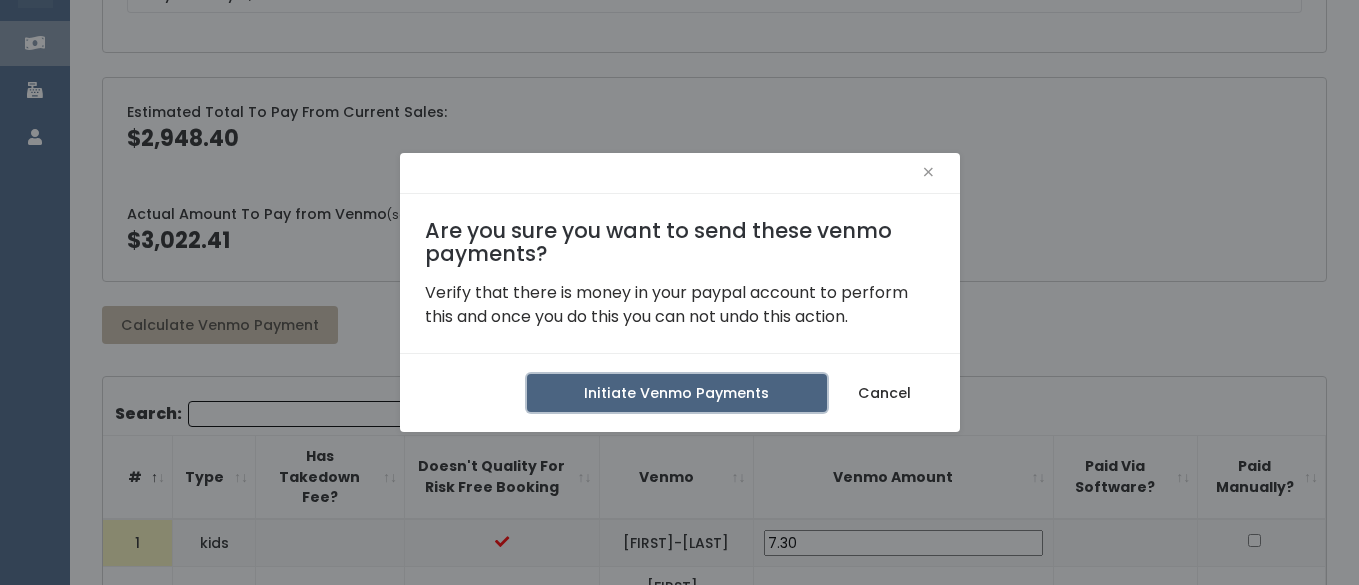 click on "Initiate Venmo Payments" at bounding box center (677, 393) 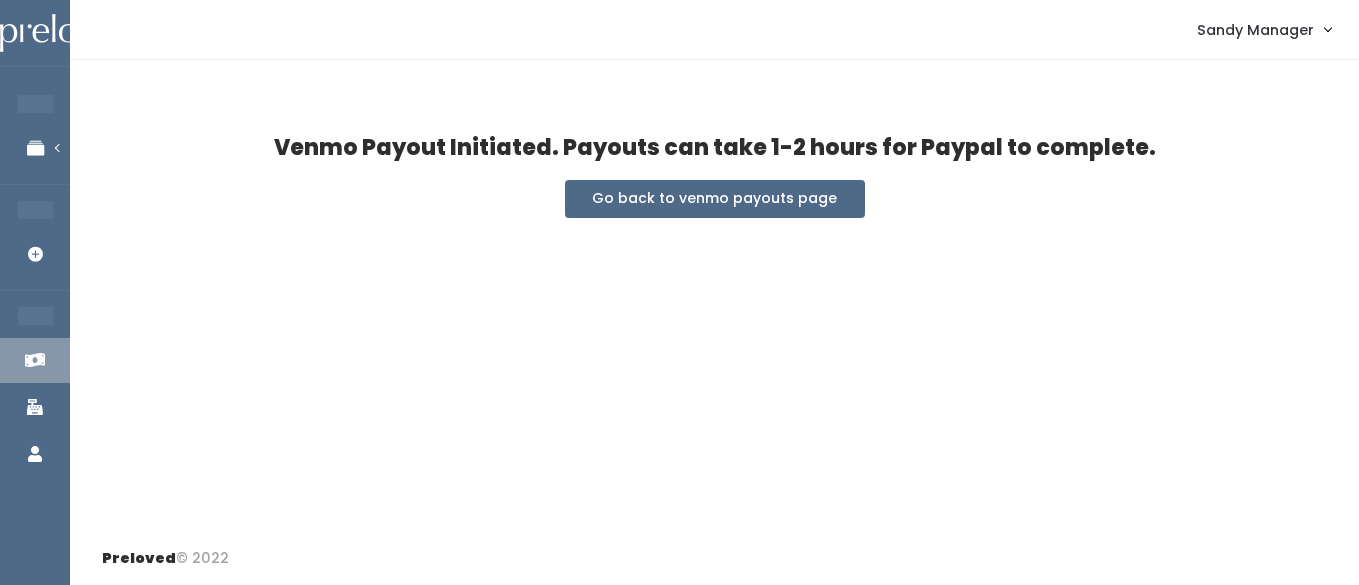 scroll, scrollTop: 0, scrollLeft: 0, axis: both 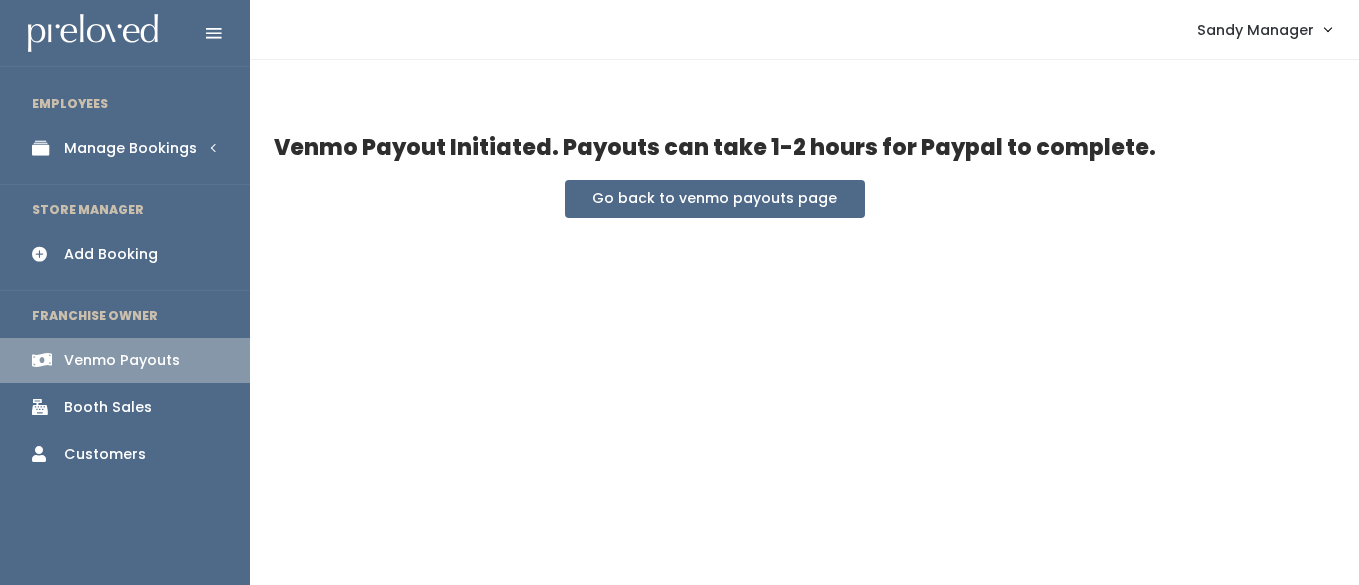 click on "Manage Bookings" at bounding box center [125, 148] 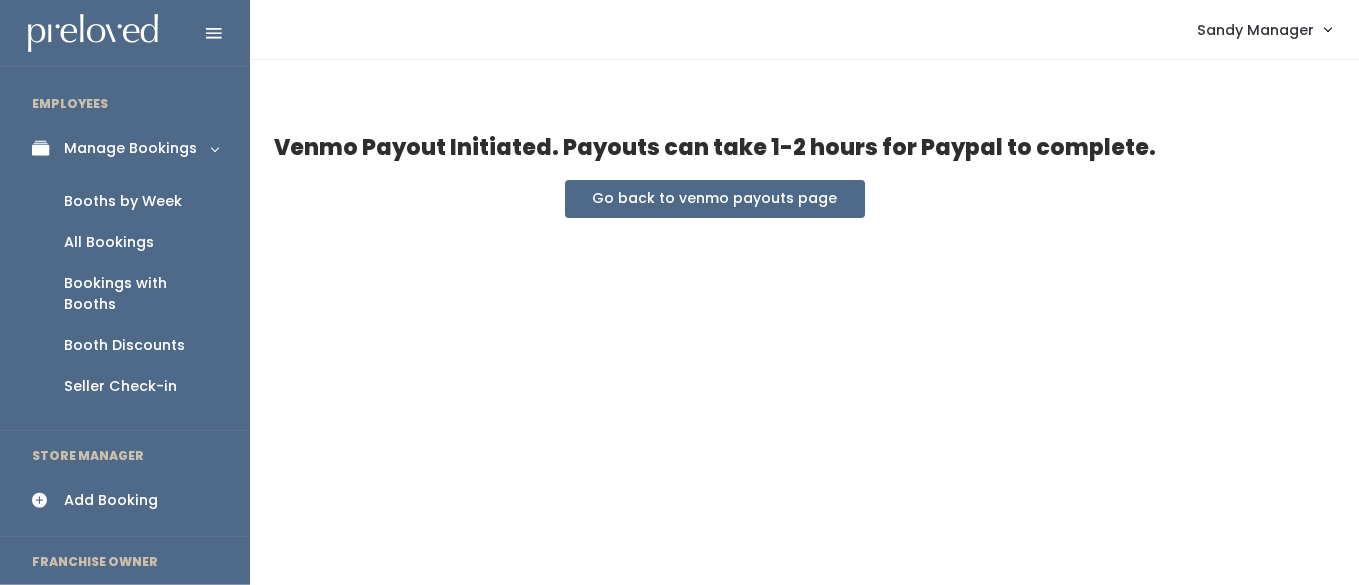 click on "Booths by Week" at bounding box center [123, 201] 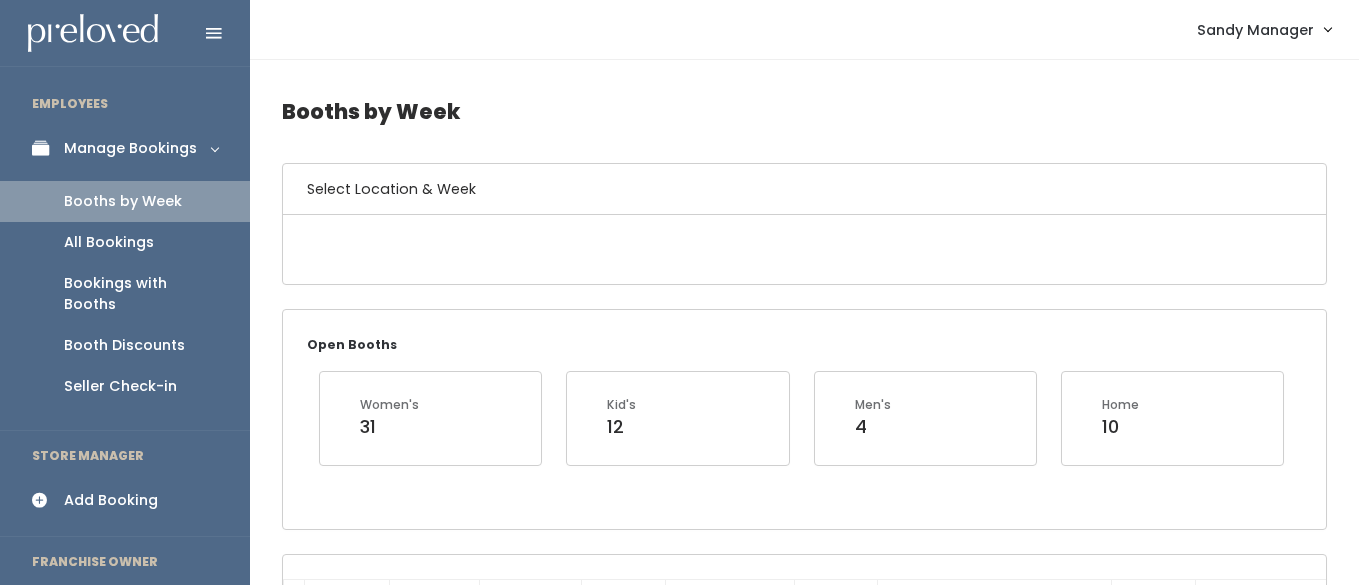 scroll, scrollTop: 0, scrollLeft: 0, axis: both 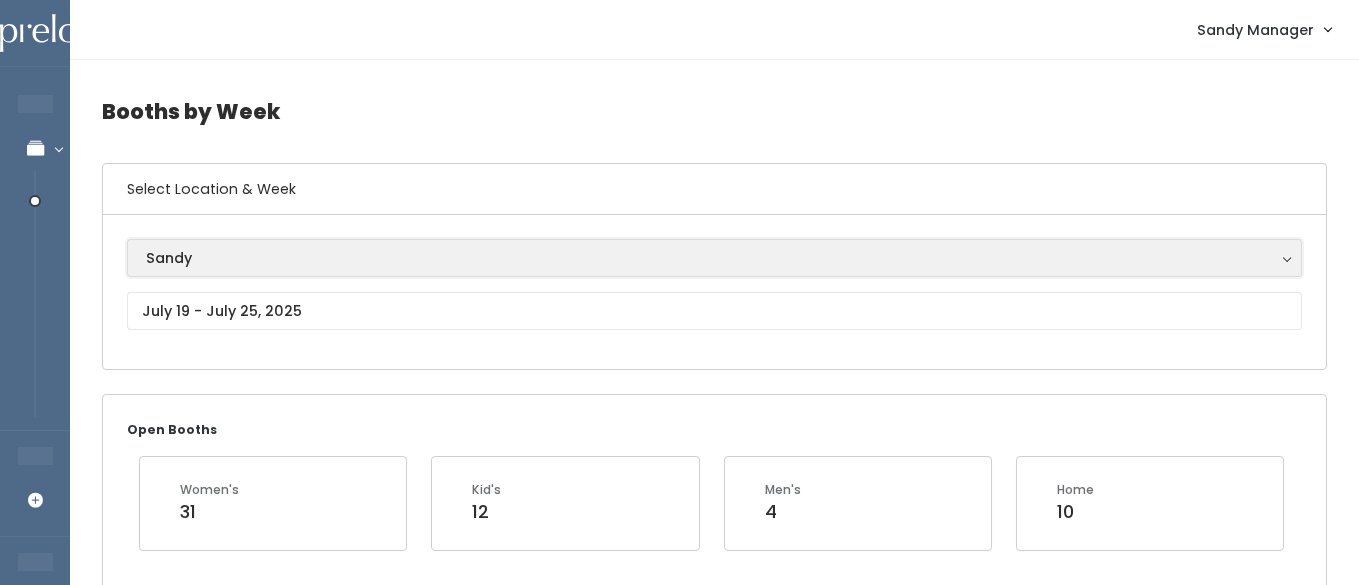 click on "Sandy" at bounding box center (714, 258) 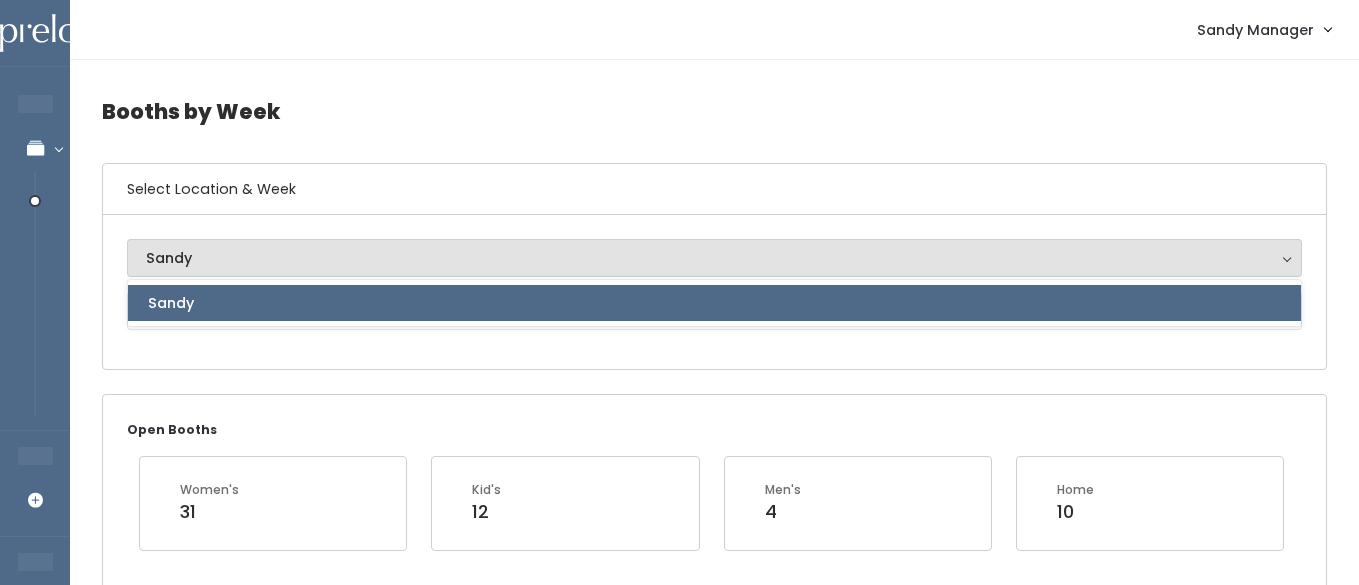 click on "[NAME]" at bounding box center (714, 292) 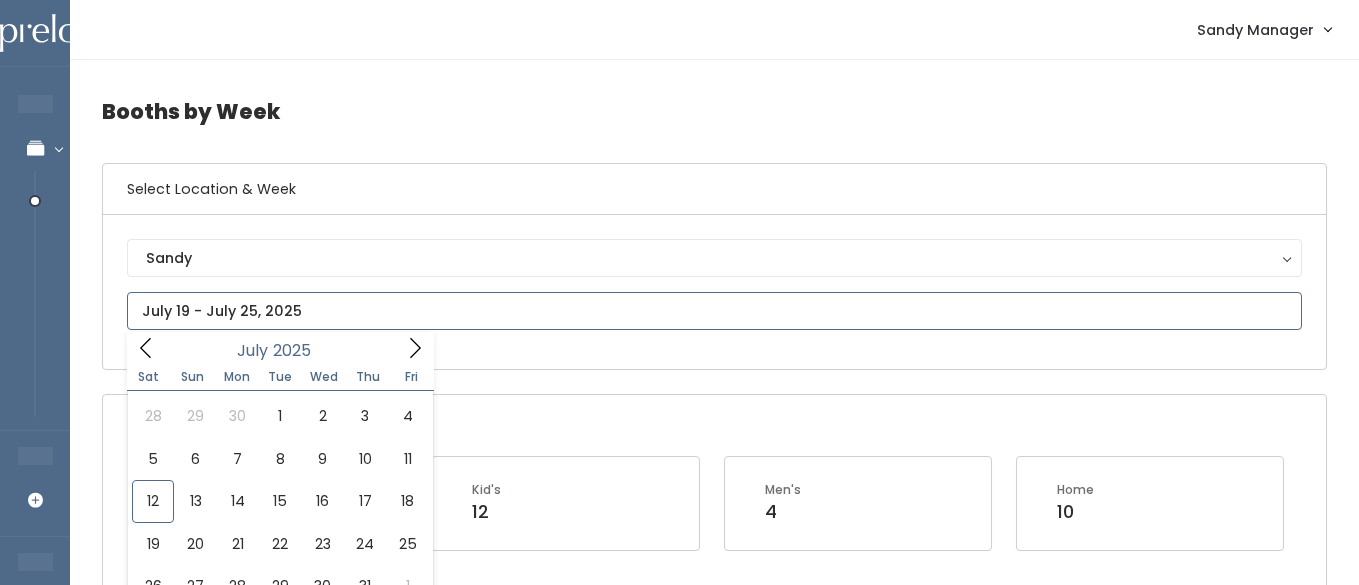 click at bounding box center (714, 311) 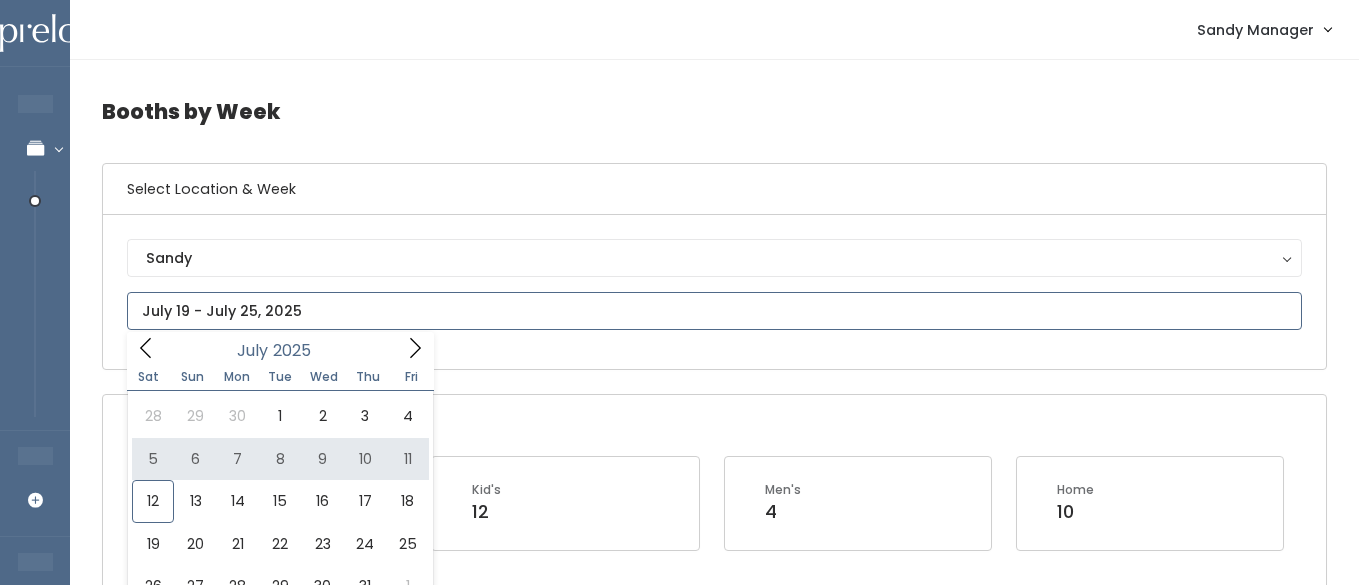 type on "[MONTH] [DAY] to [MONTH] [DAY]" 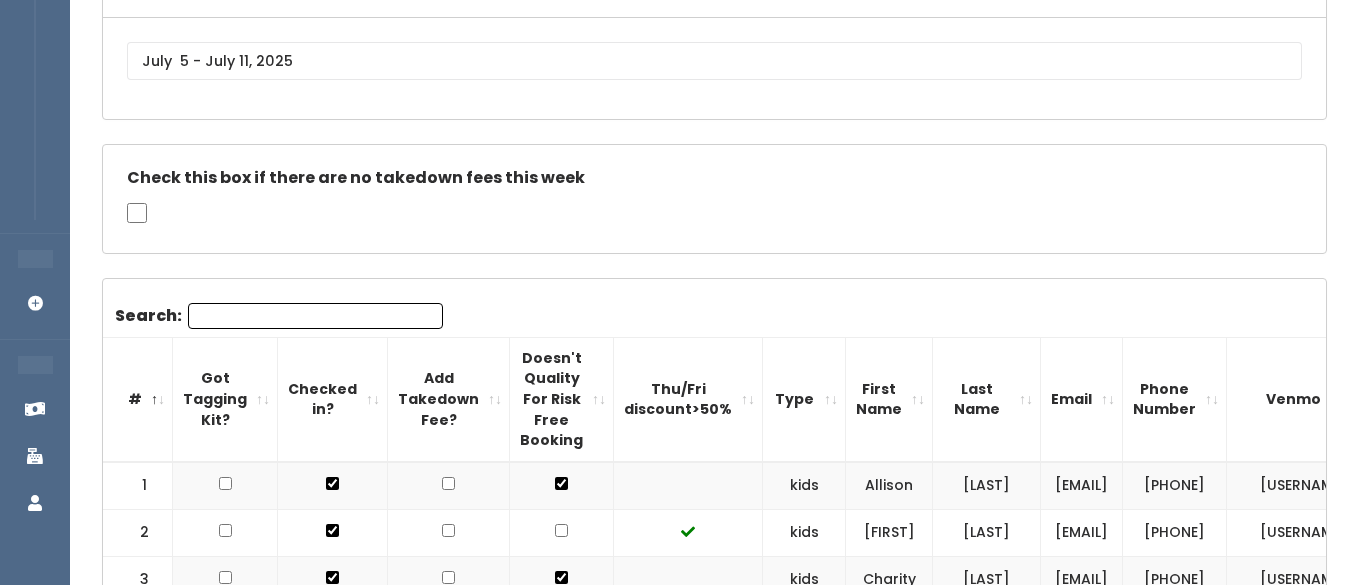 scroll, scrollTop: 321, scrollLeft: 0, axis: vertical 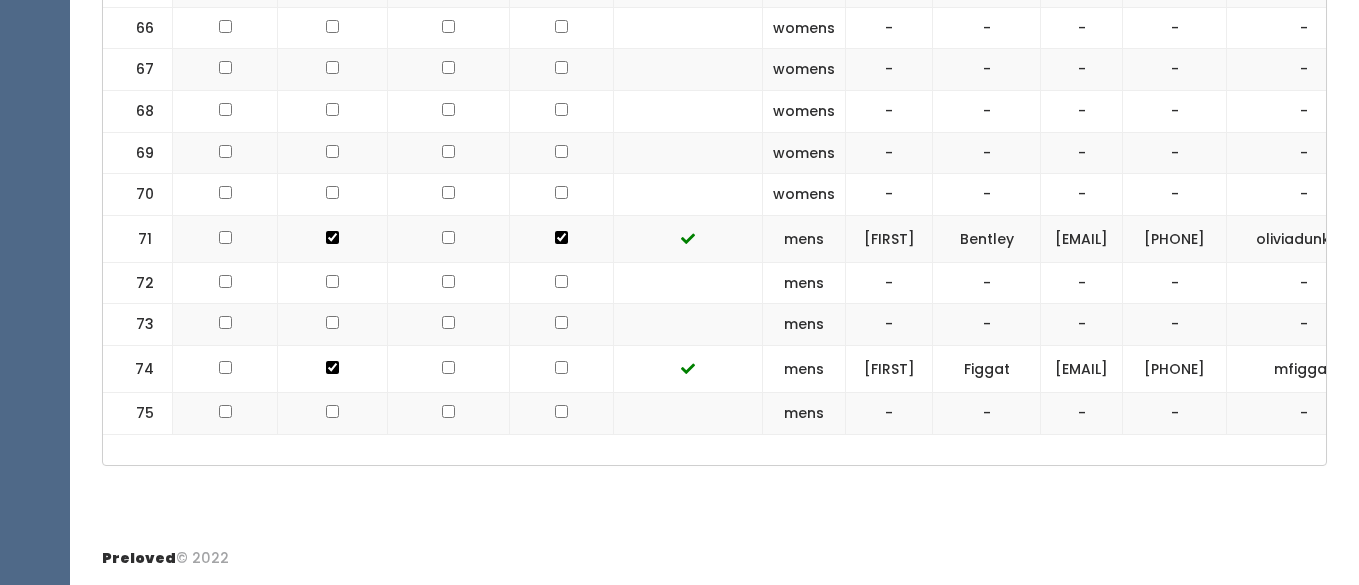 drag, startPoint x: 1047, startPoint y: 420, endPoint x: 1198, endPoint y: 406, distance: 151.64761 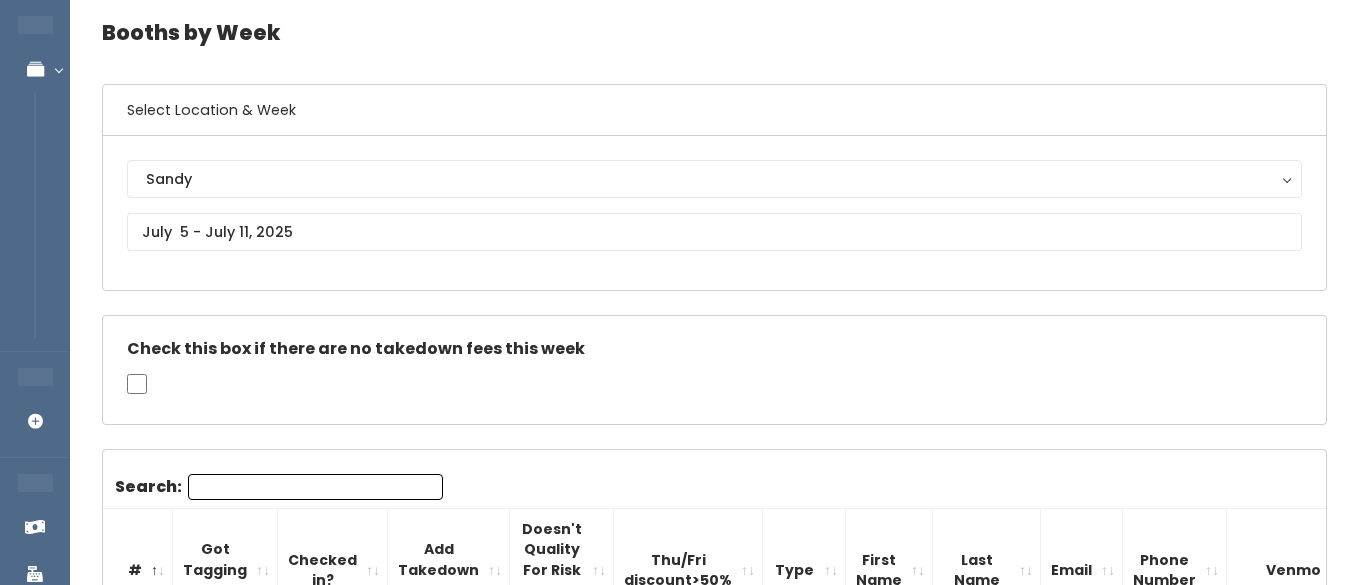 scroll, scrollTop: 23, scrollLeft: 0, axis: vertical 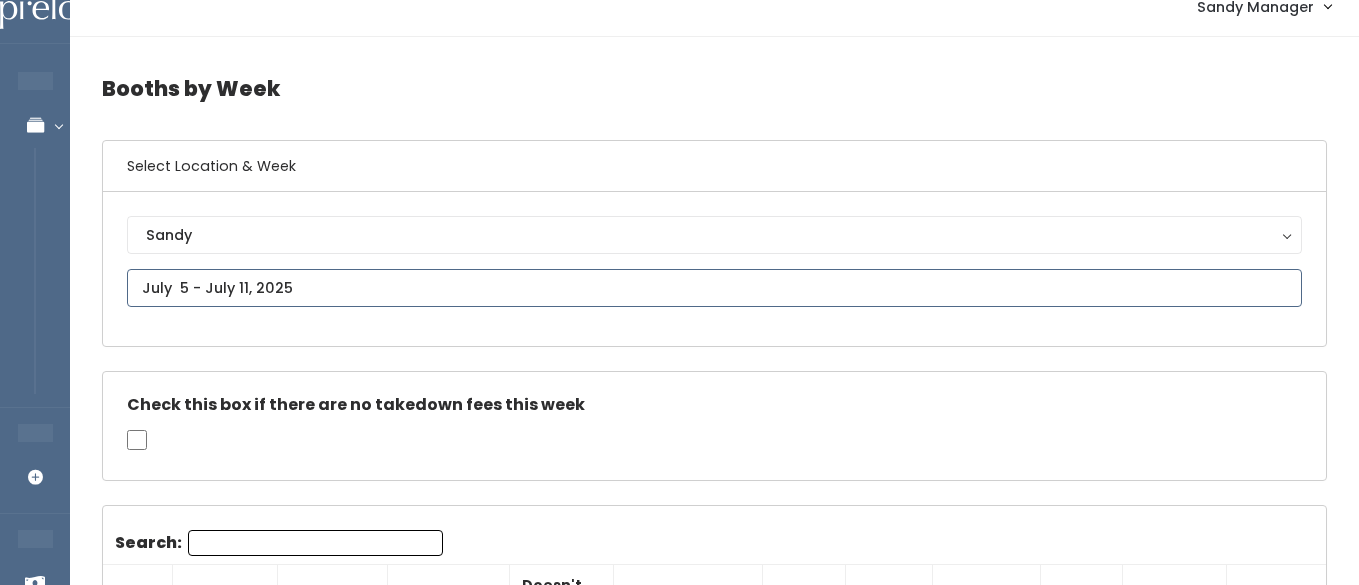 click at bounding box center [714, 288] 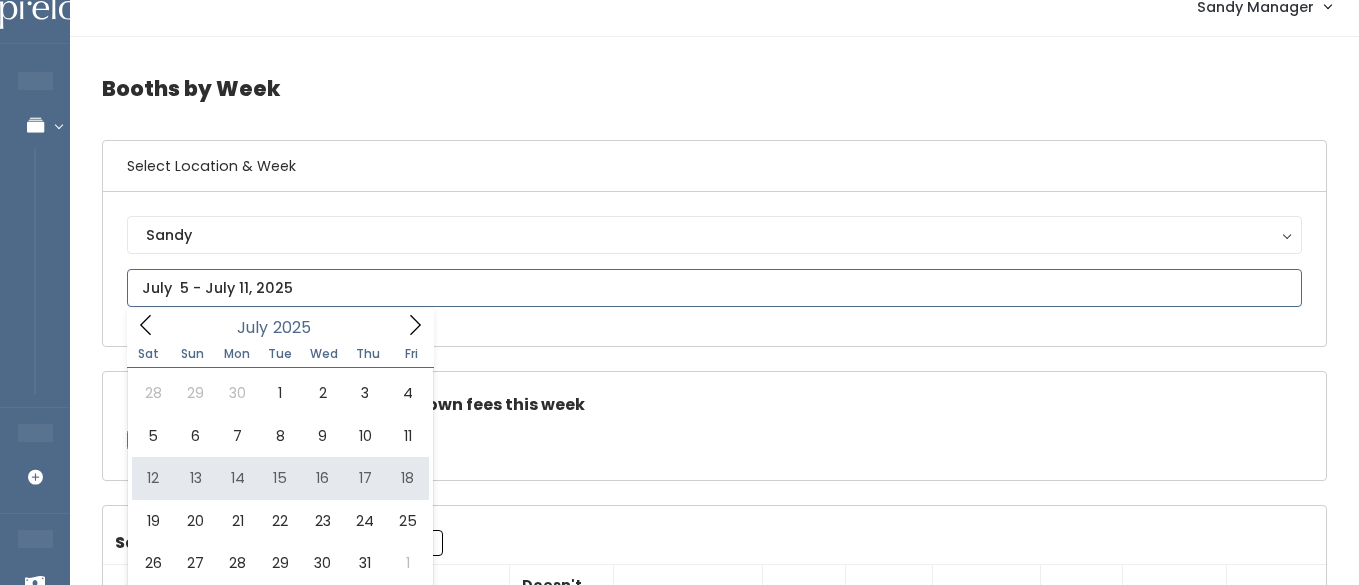 type on "July 12 to July 18" 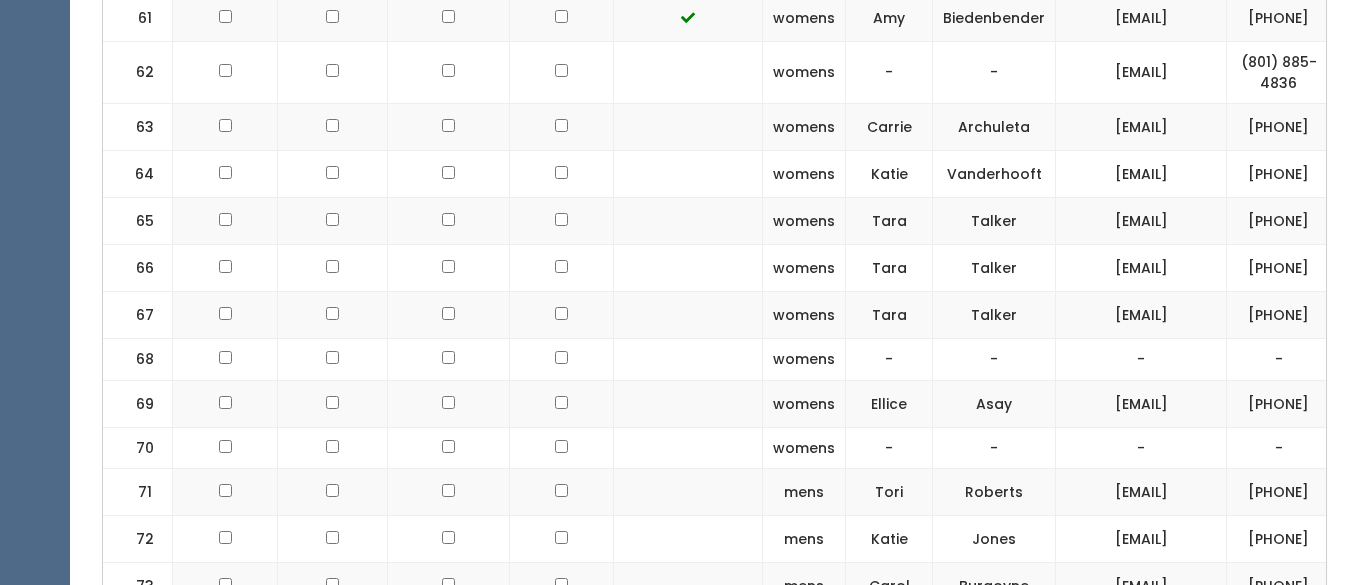 scroll, scrollTop: 0, scrollLeft: 0, axis: both 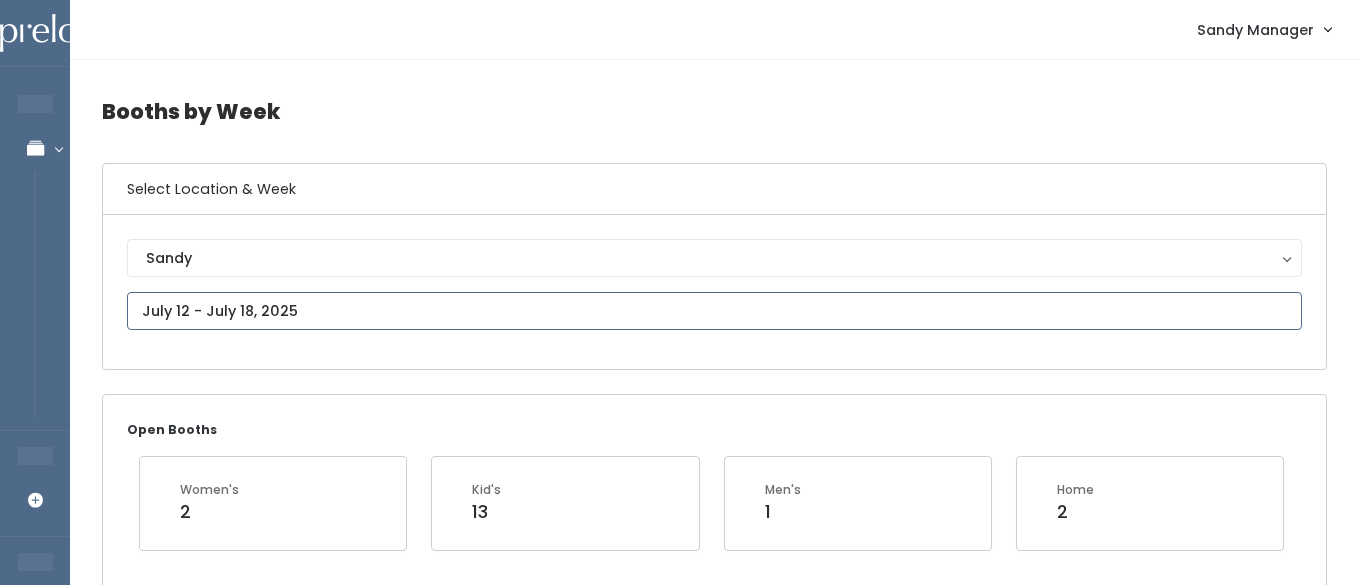 click at bounding box center [714, 311] 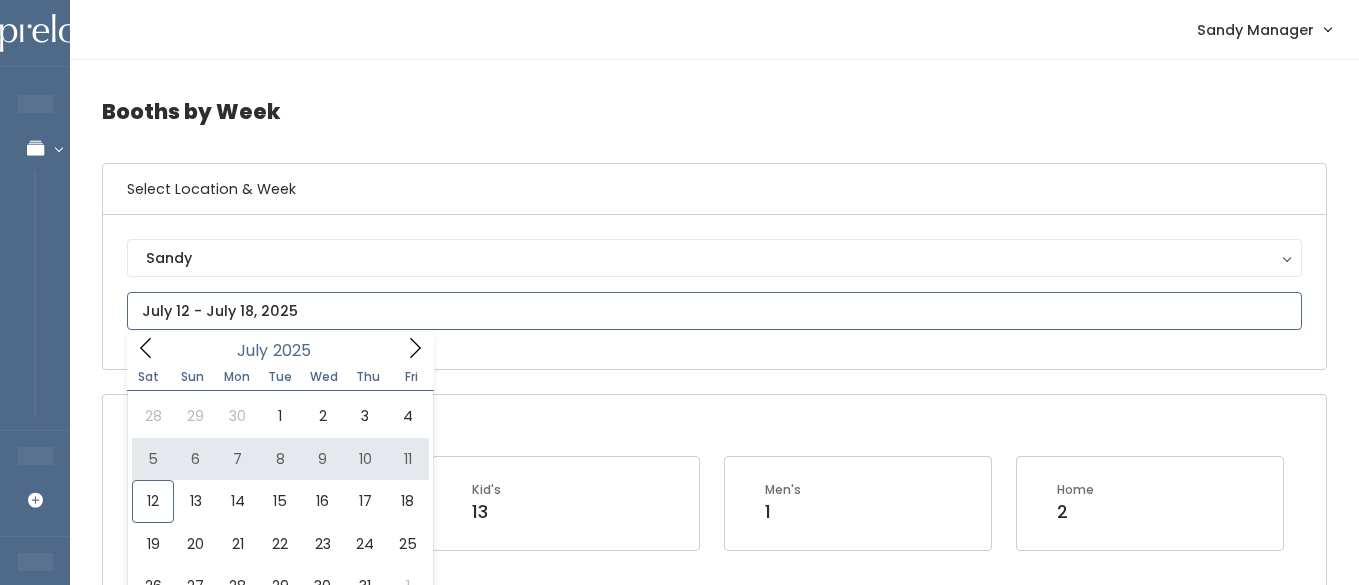type on "July 5 to July 11" 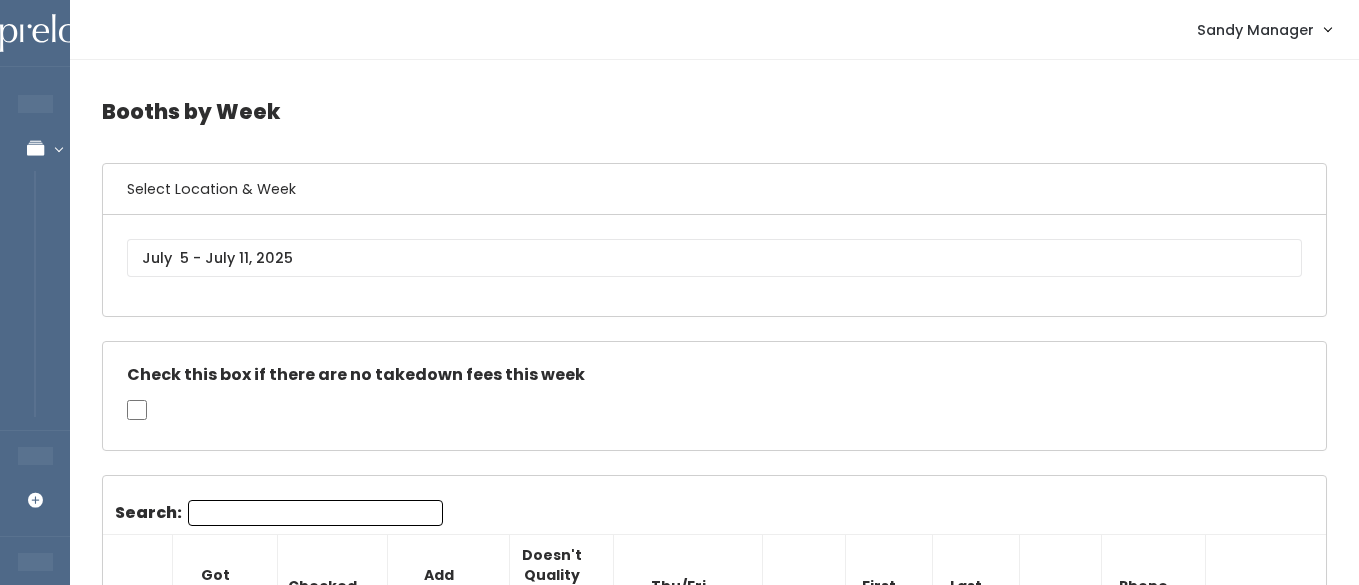 scroll, scrollTop: 1140, scrollLeft: 0, axis: vertical 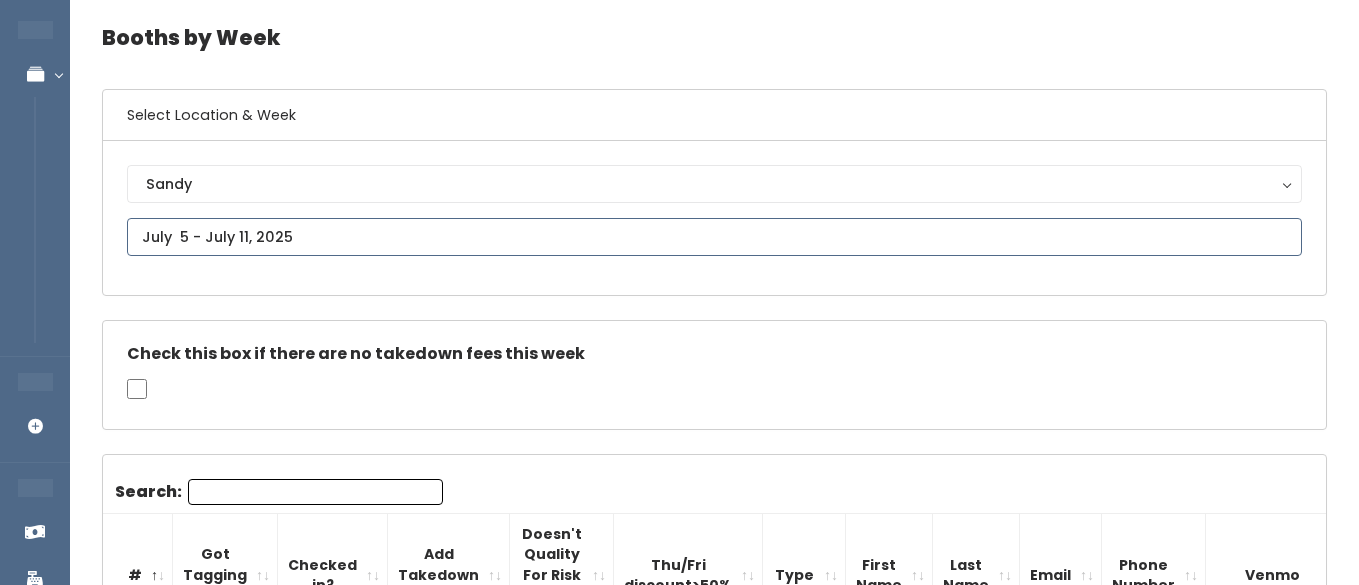 click on "EMPLOYEES
Manage Bookings
Booths by Week
All Bookings
Bookings with Booths
Booth Discounts
Seller Check-in
STORE MANAGER
Add Booking
FRANCHISE OWNER
Venmo Payouts
Booth Sales
Customers" at bounding box center (679, 2050) 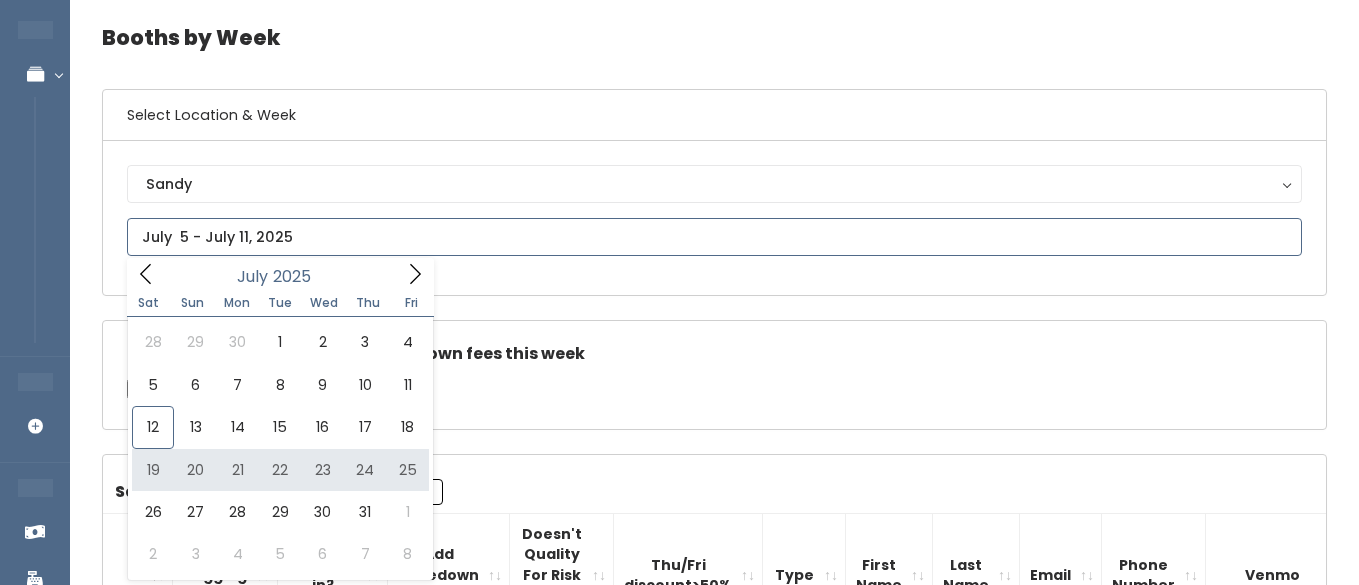 type on "[DATE] to [DATE]" 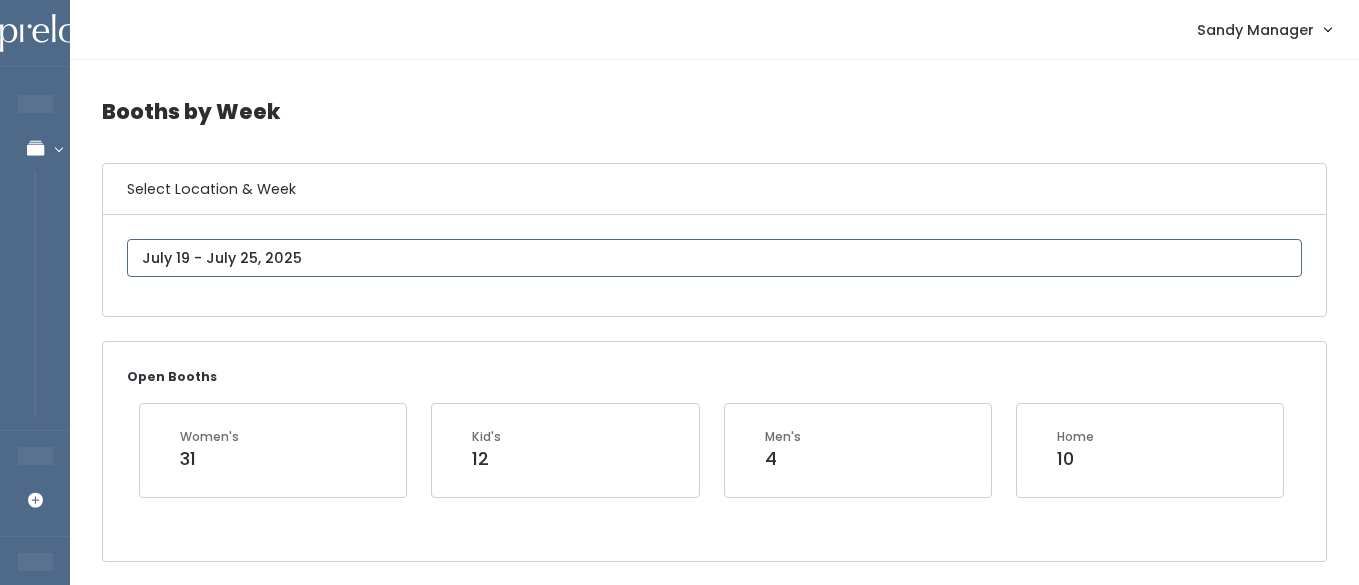 click at bounding box center [714, 258] 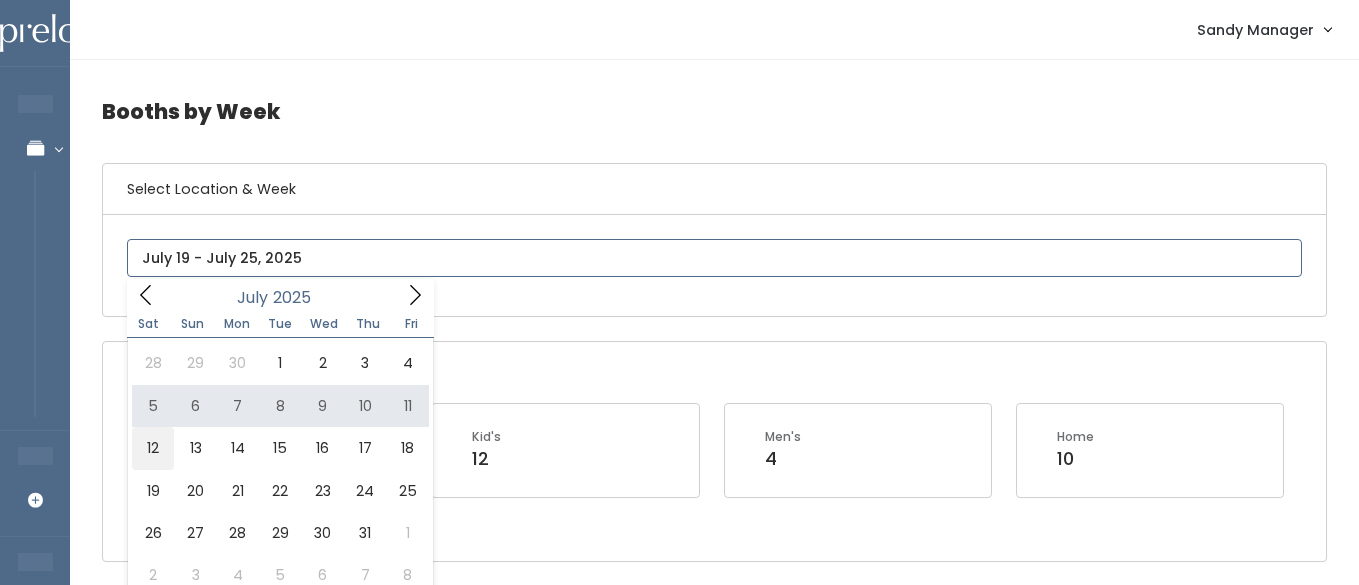scroll, scrollTop: 0, scrollLeft: 0, axis: both 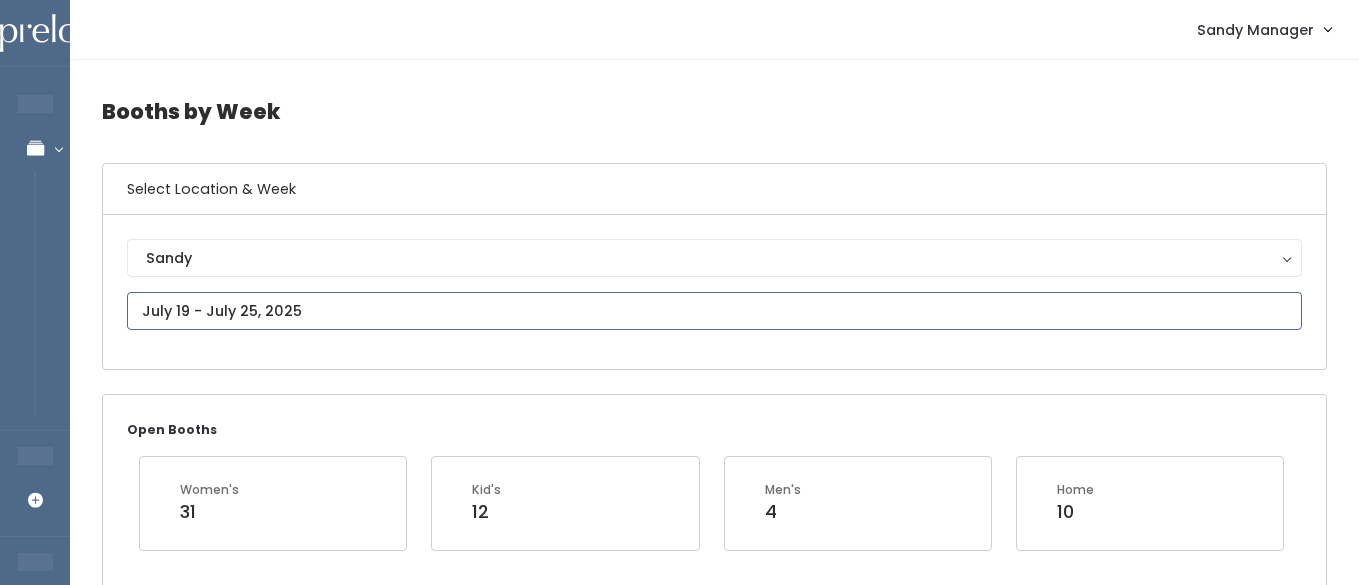 type on "[MONTH] [NUMBER] to [MONTH] [NUMBER]" 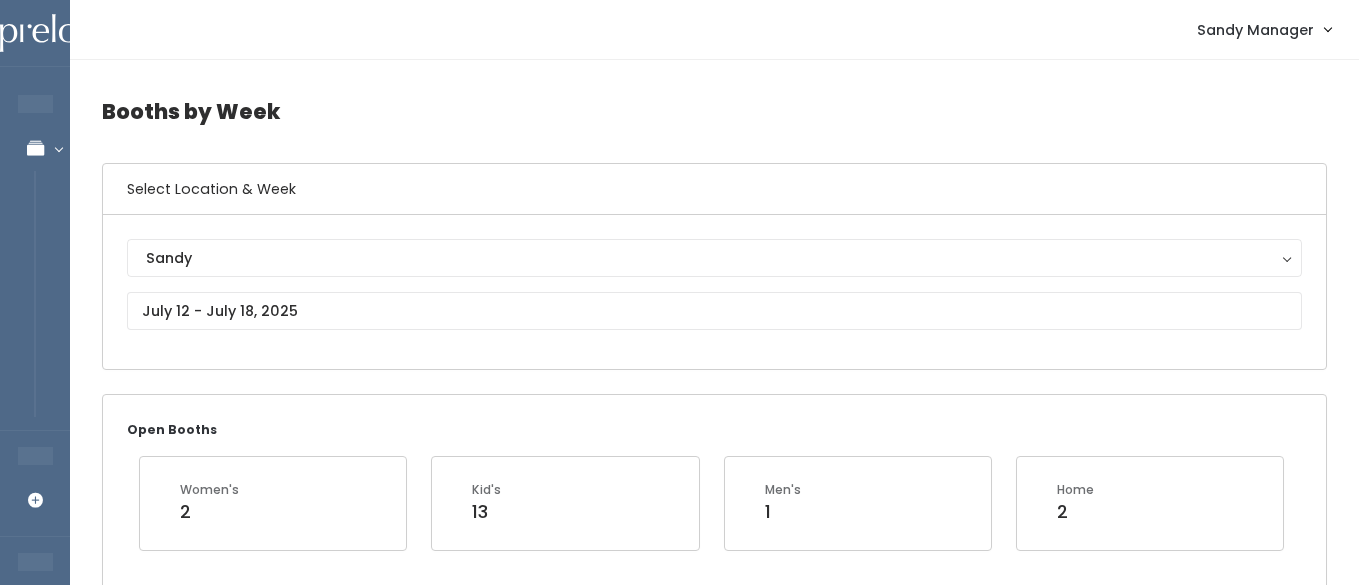 scroll, scrollTop: 0, scrollLeft: 0, axis: both 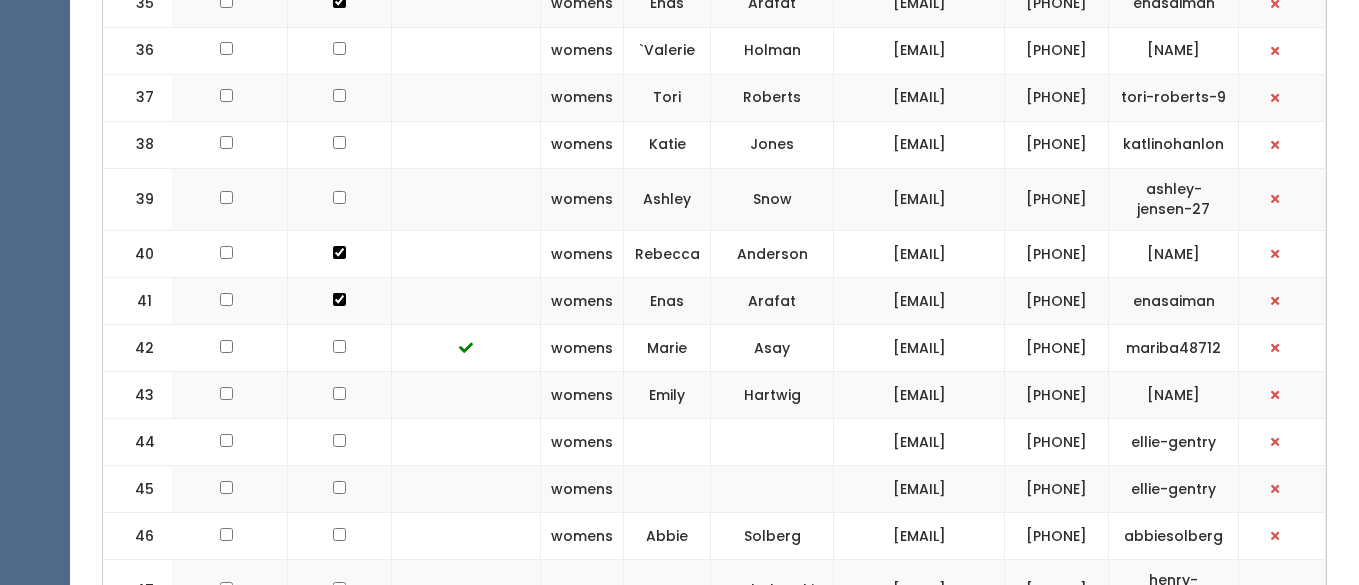 click at bounding box center [1275, -43] 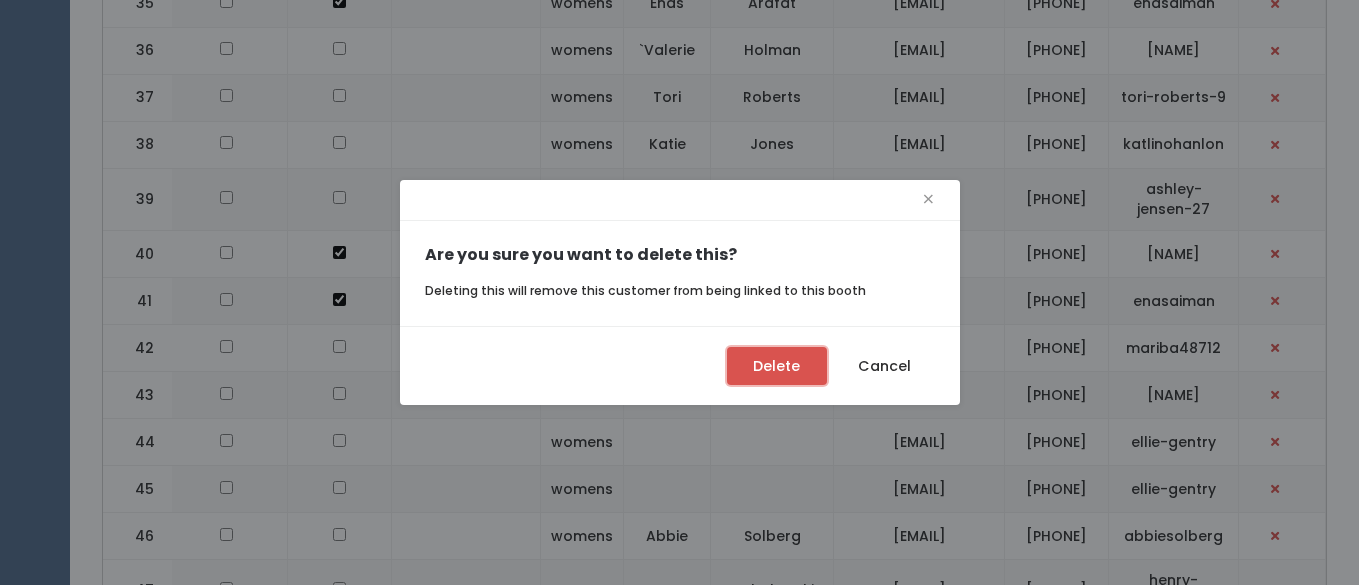 click on "Delete" at bounding box center [777, 366] 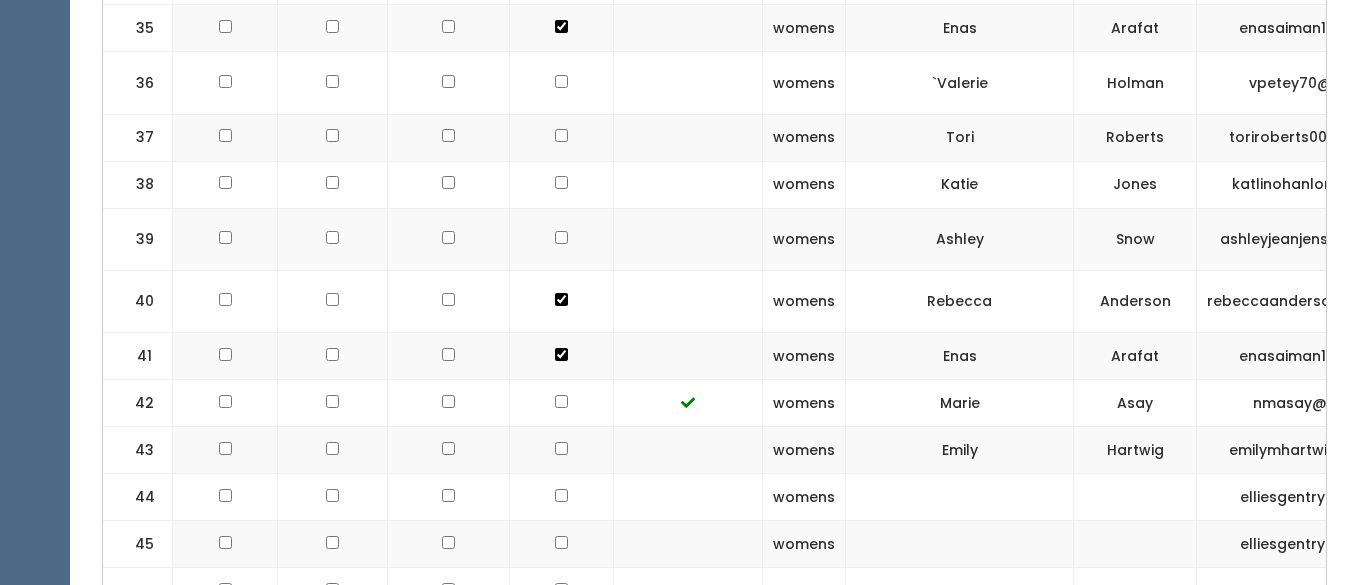 scroll, scrollTop: 2554, scrollLeft: 0, axis: vertical 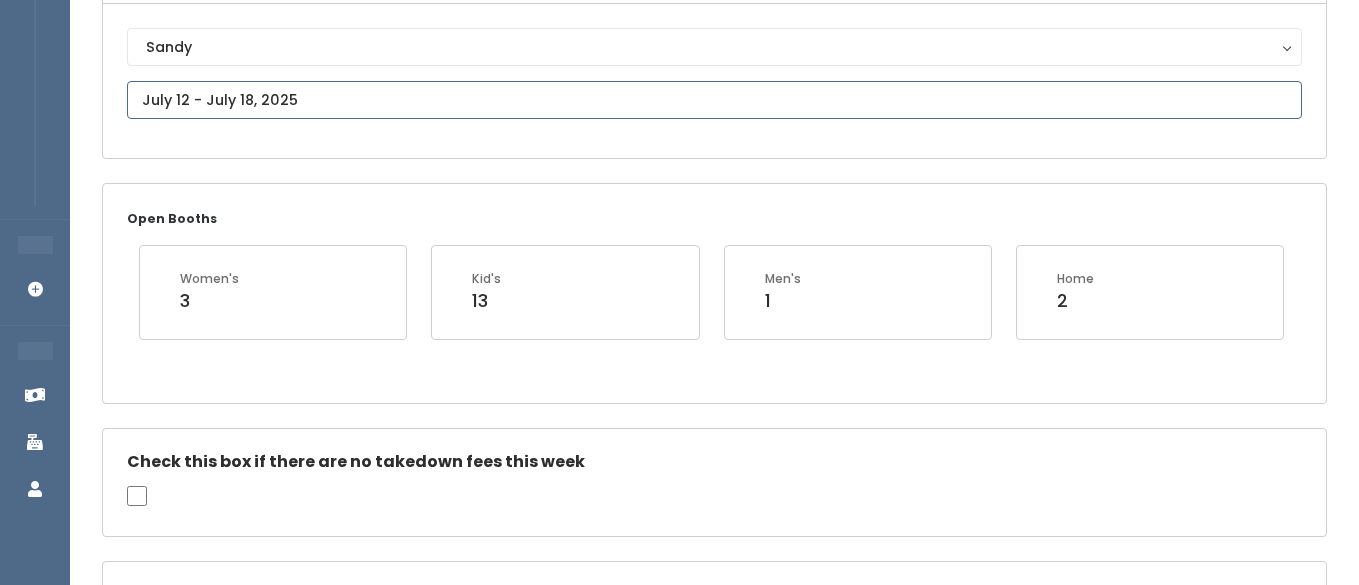 click at bounding box center (714, 100) 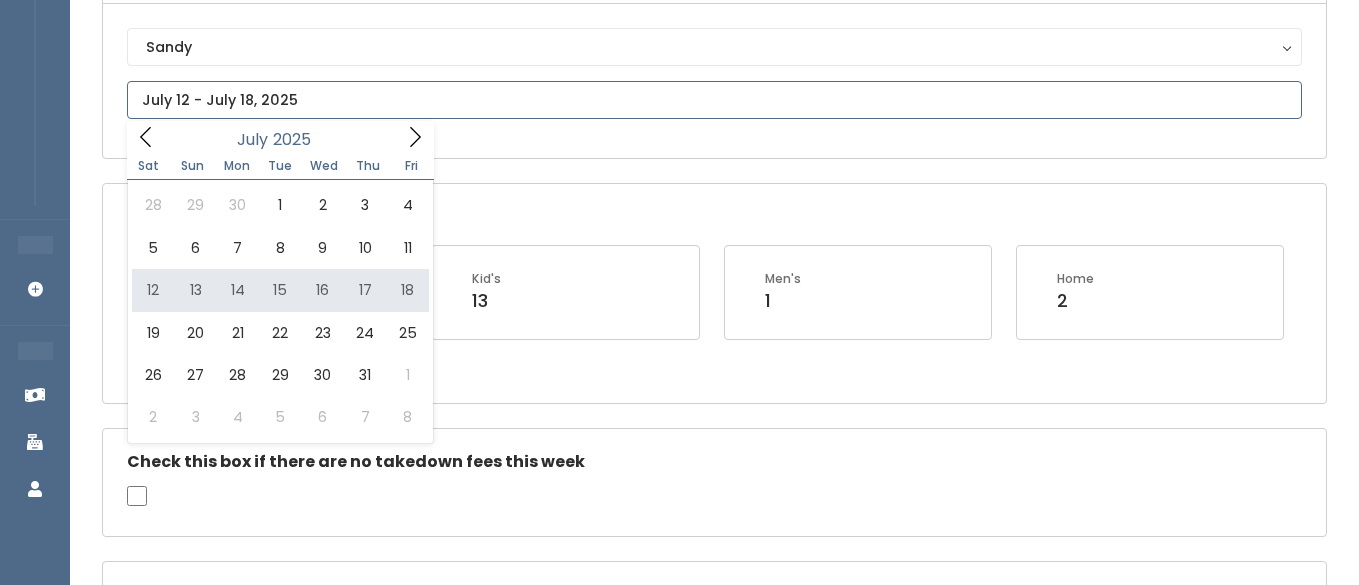 type on "[MONTH] [NUMBER] to [MONTH] [NUMBER]" 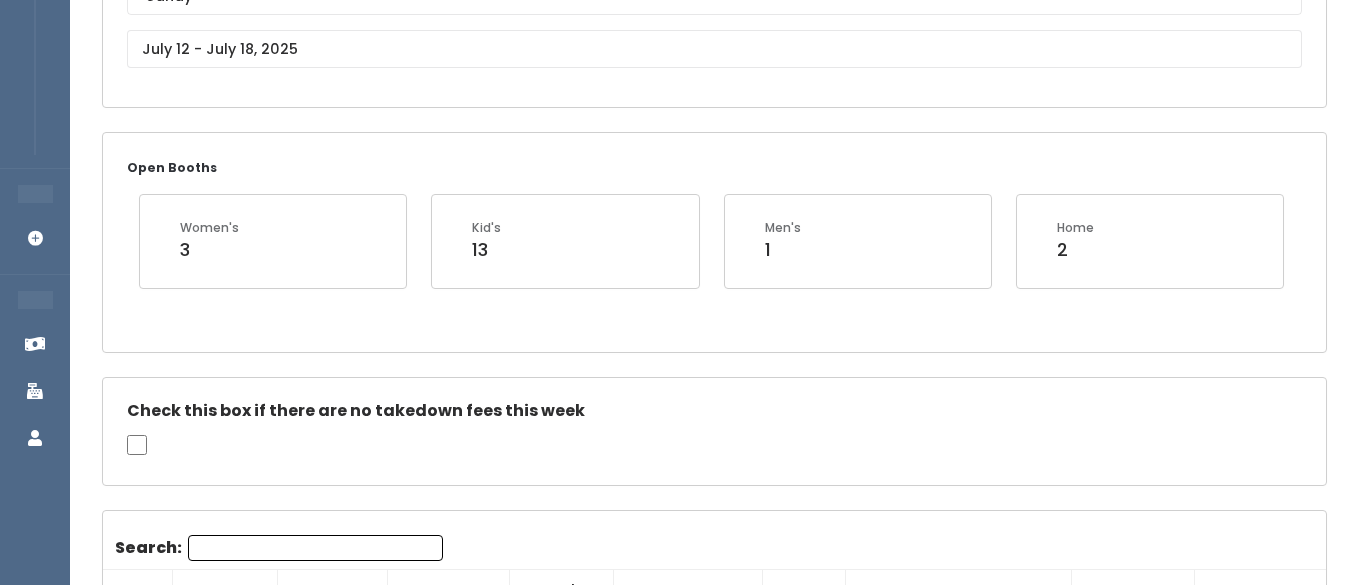 scroll, scrollTop: 504, scrollLeft: 0, axis: vertical 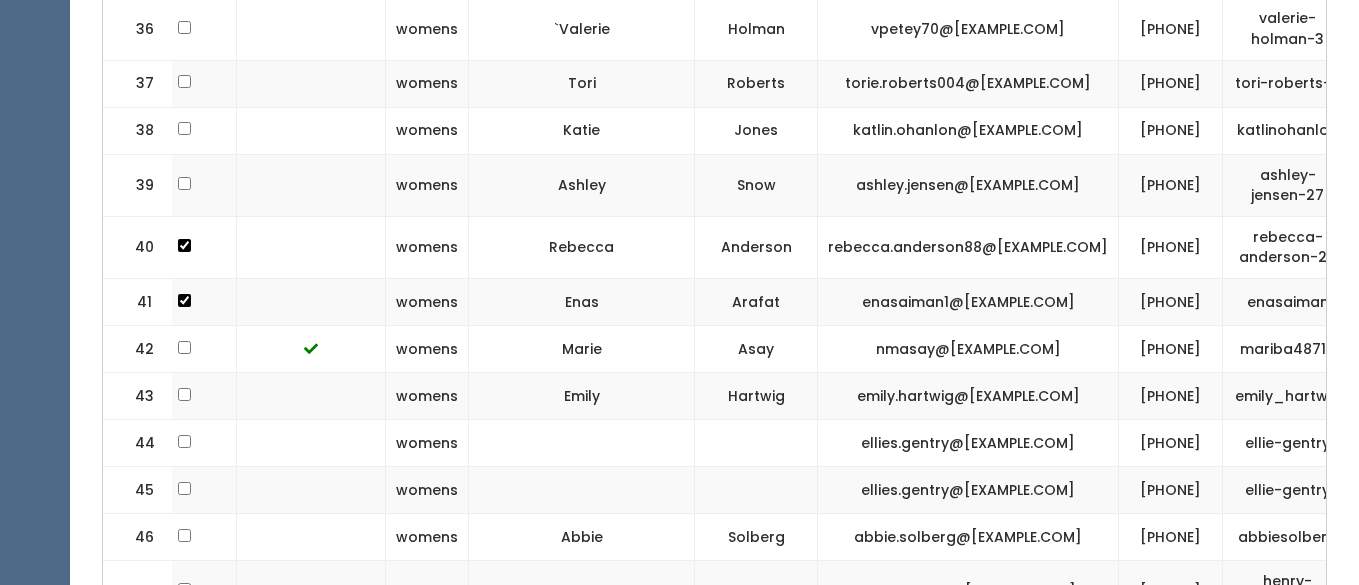 click at bounding box center (1389, 29) 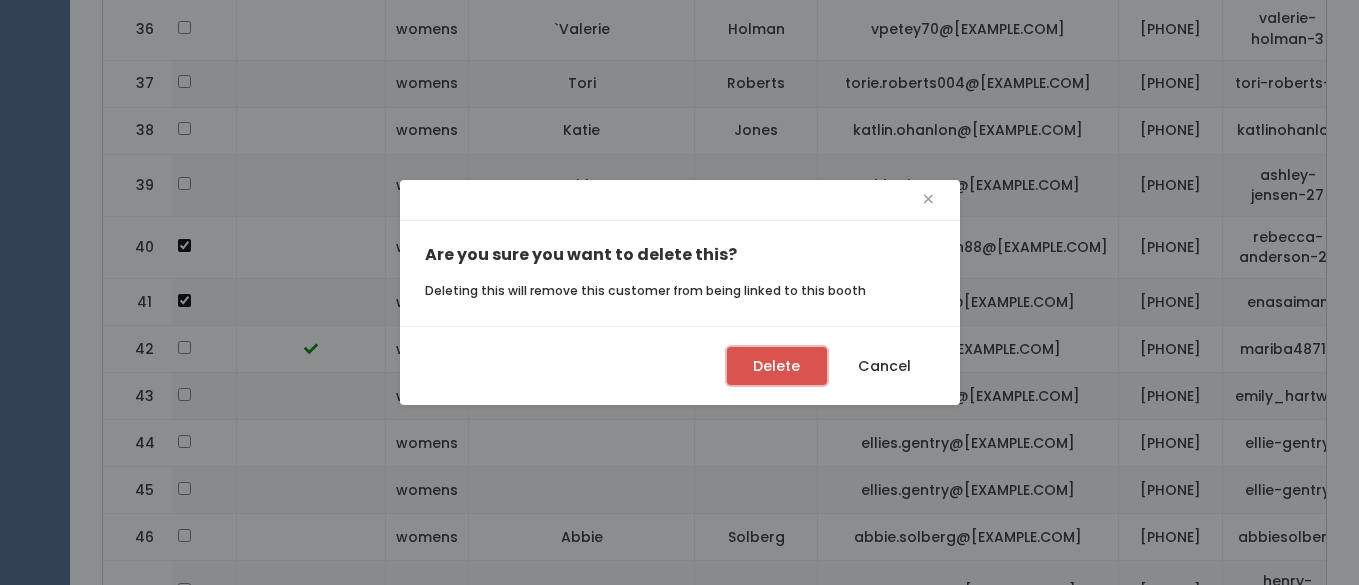 click on "Delete" at bounding box center (777, 366) 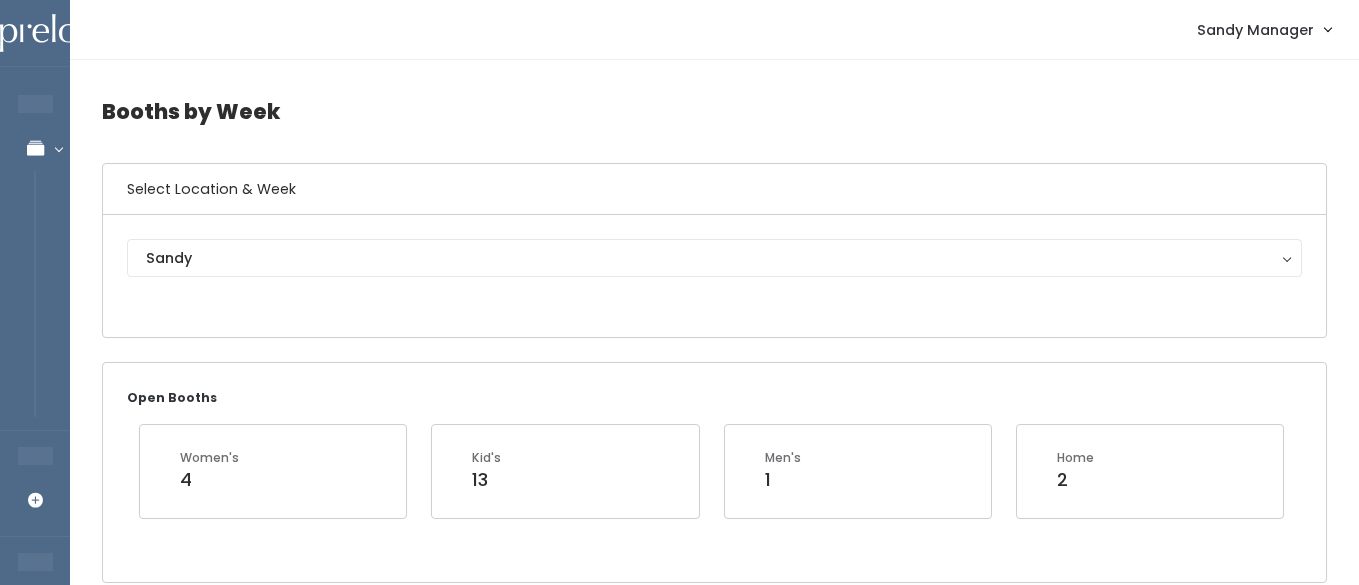 scroll, scrollTop: 2608, scrollLeft: 0, axis: vertical 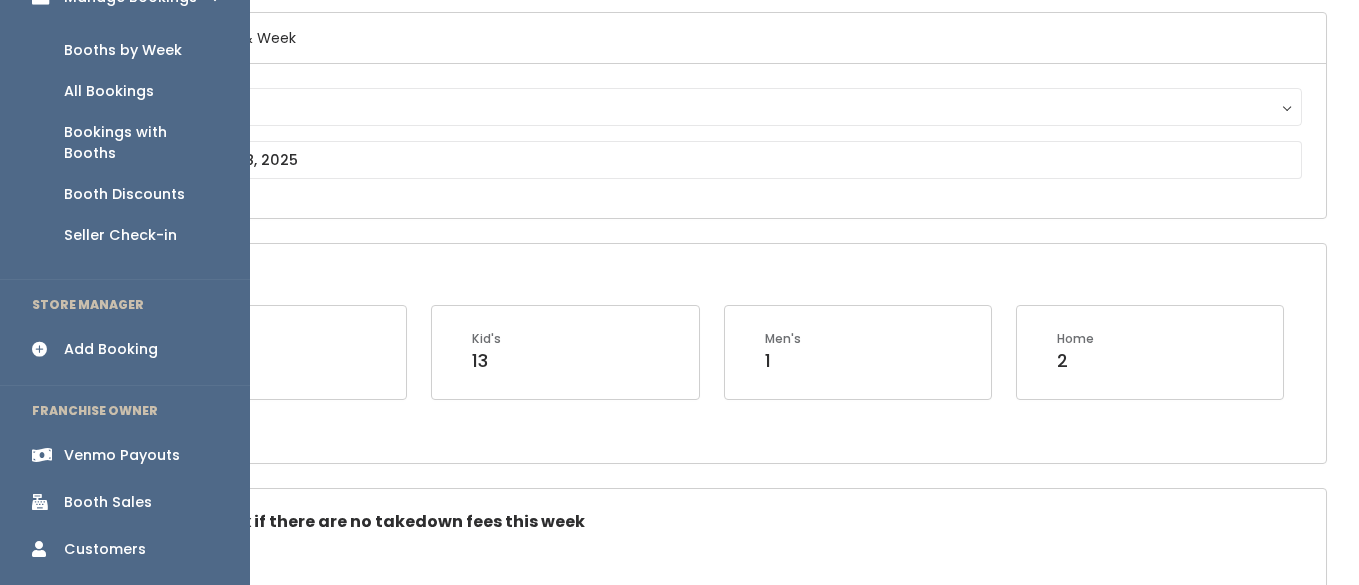 click on "Venmo Payouts" at bounding box center (122, 455) 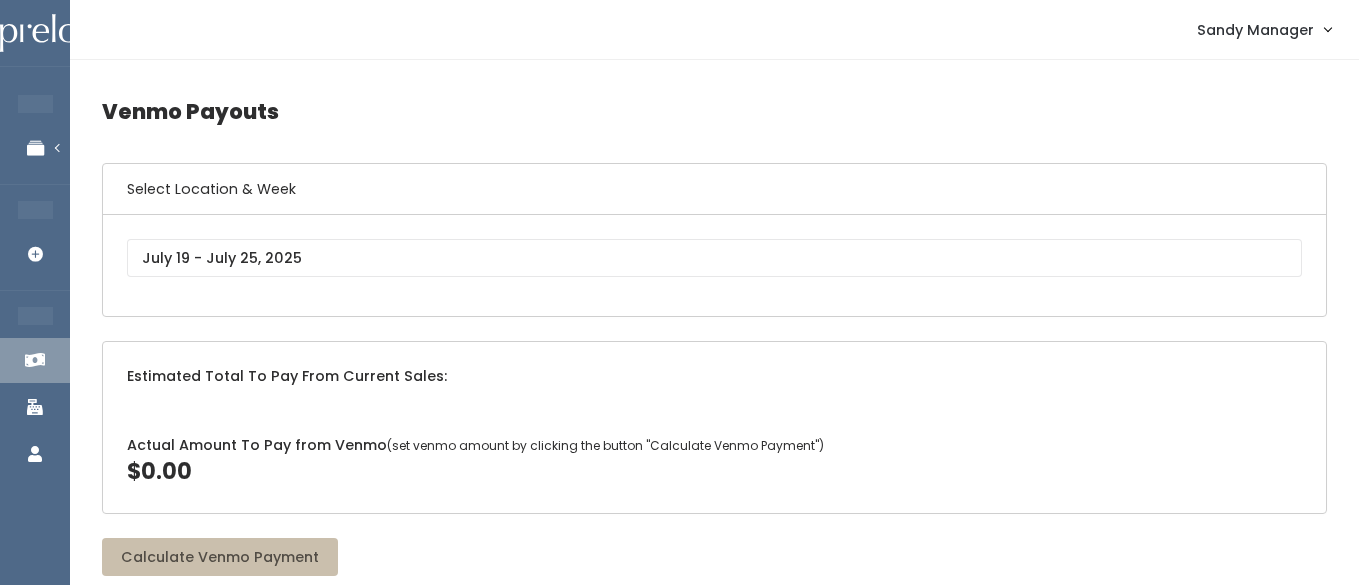 scroll, scrollTop: 0, scrollLeft: 0, axis: both 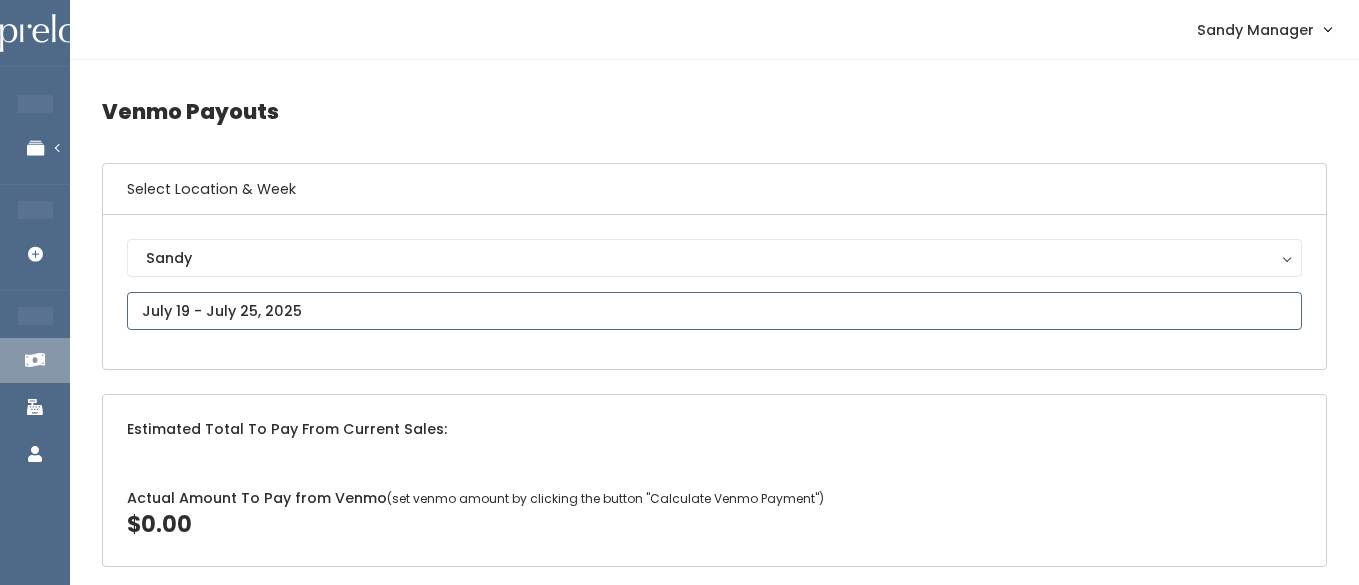 click at bounding box center (714, 311) 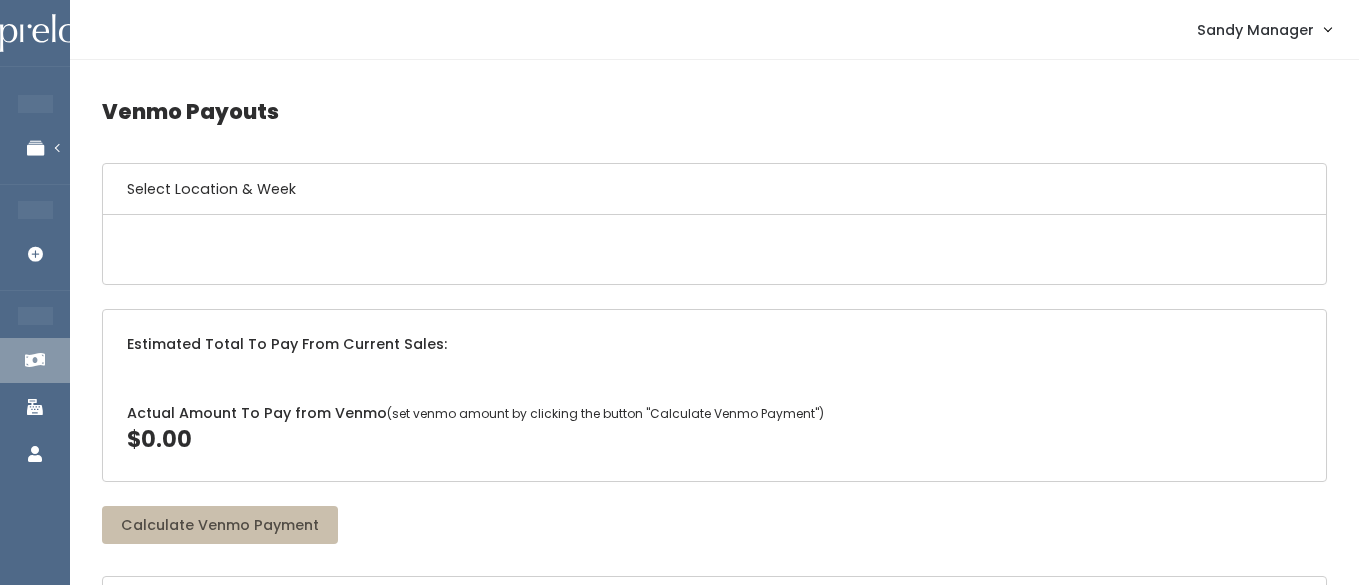 scroll, scrollTop: 0, scrollLeft: 0, axis: both 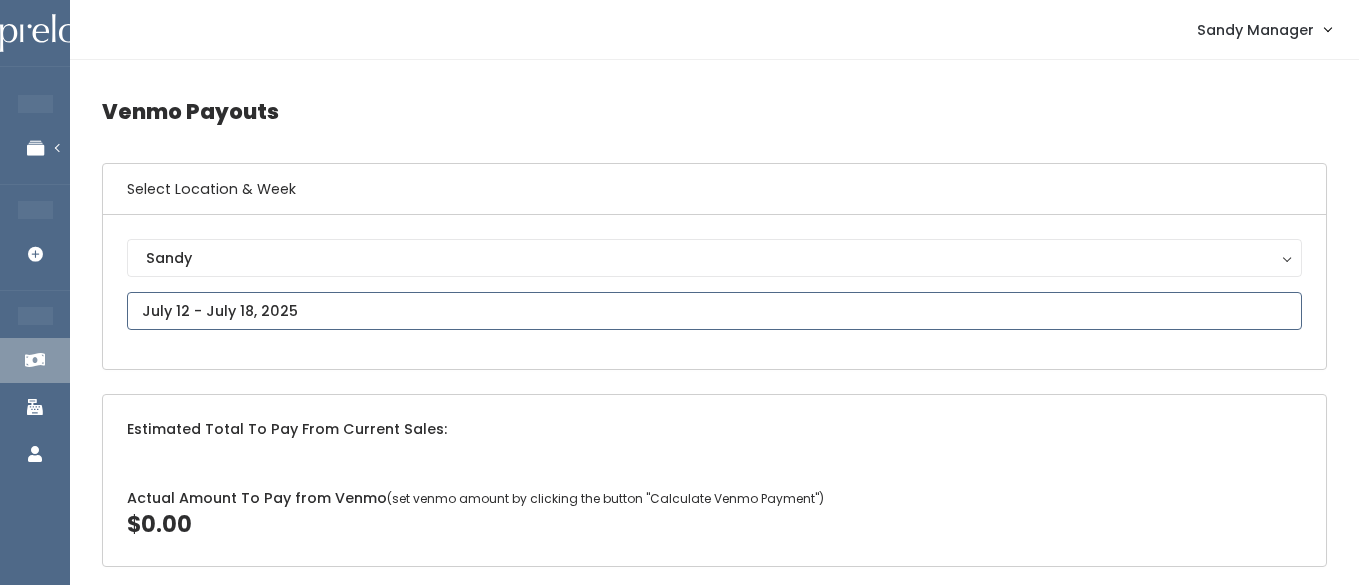 click at bounding box center (714, 311) 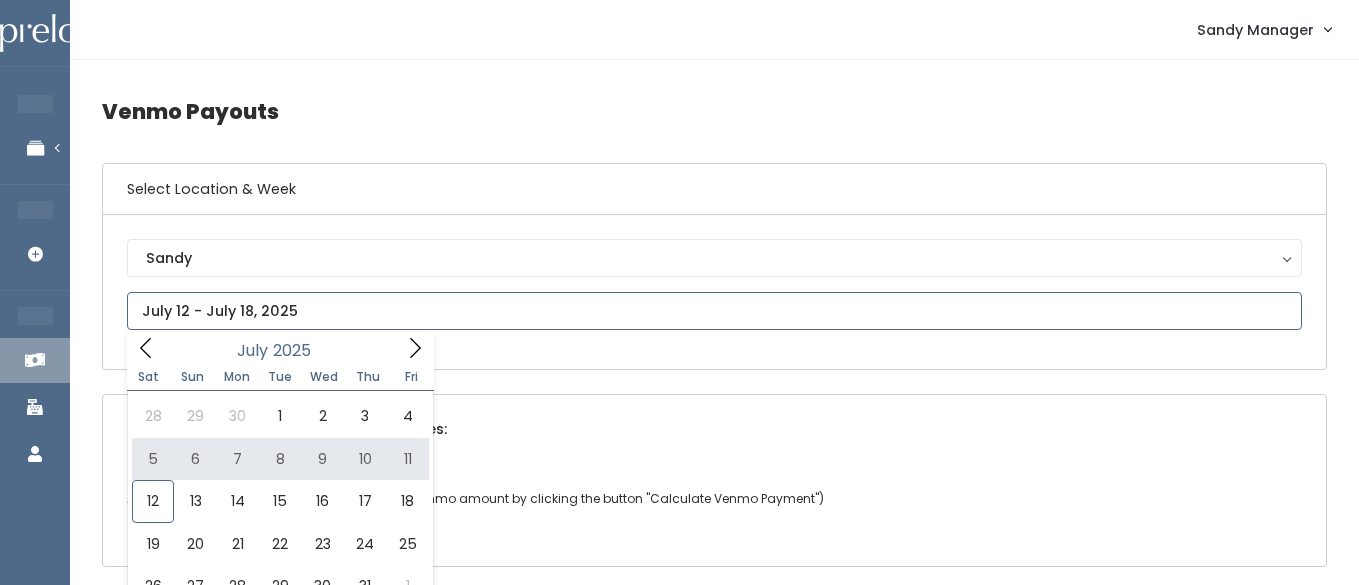 type on "July 5 to July 11" 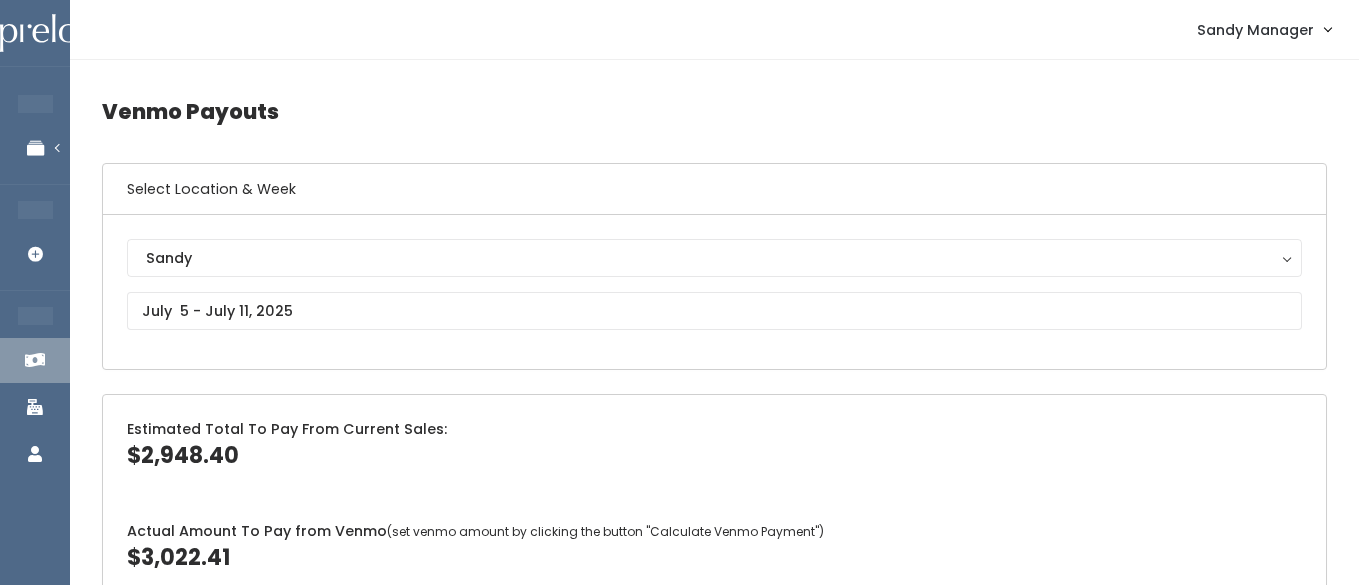 scroll, scrollTop: 0, scrollLeft: 0, axis: both 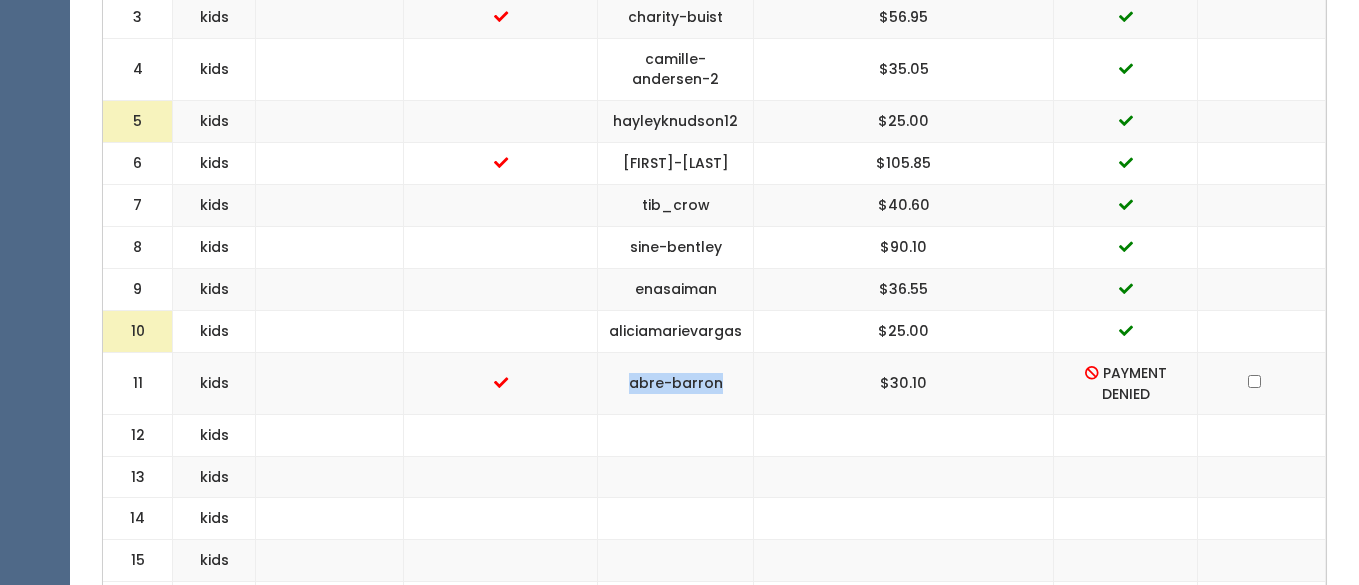 drag, startPoint x: 815, startPoint y: 353, endPoint x: 721, endPoint y: 351, distance: 94.02127 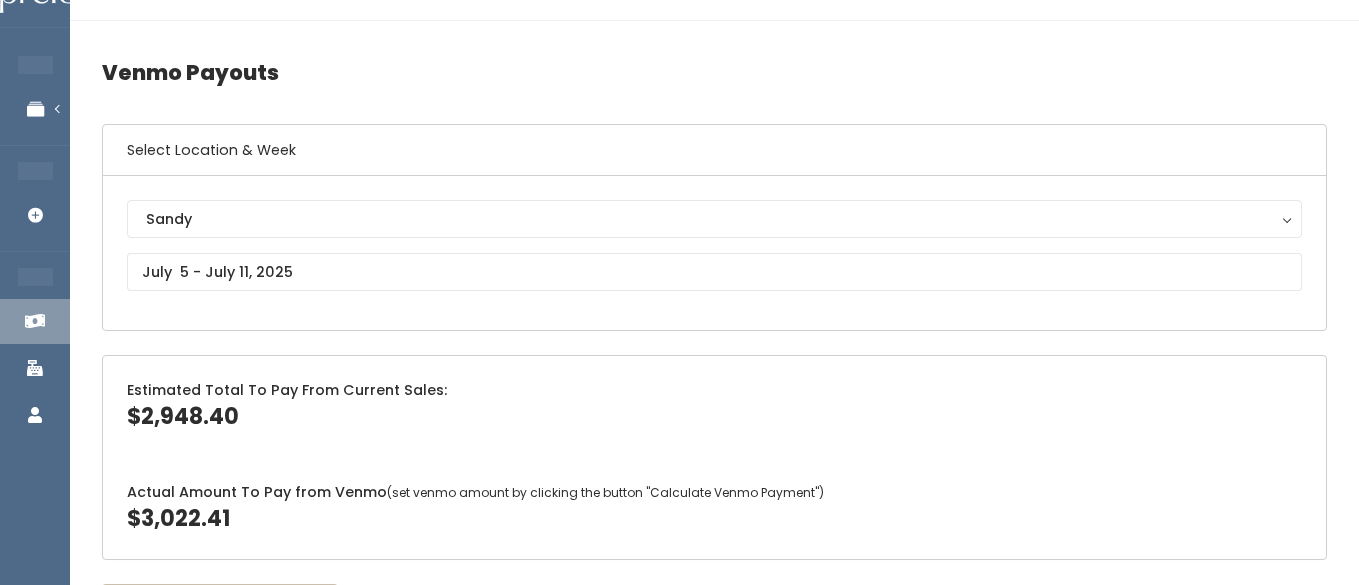 scroll, scrollTop: 0, scrollLeft: 0, axis: both 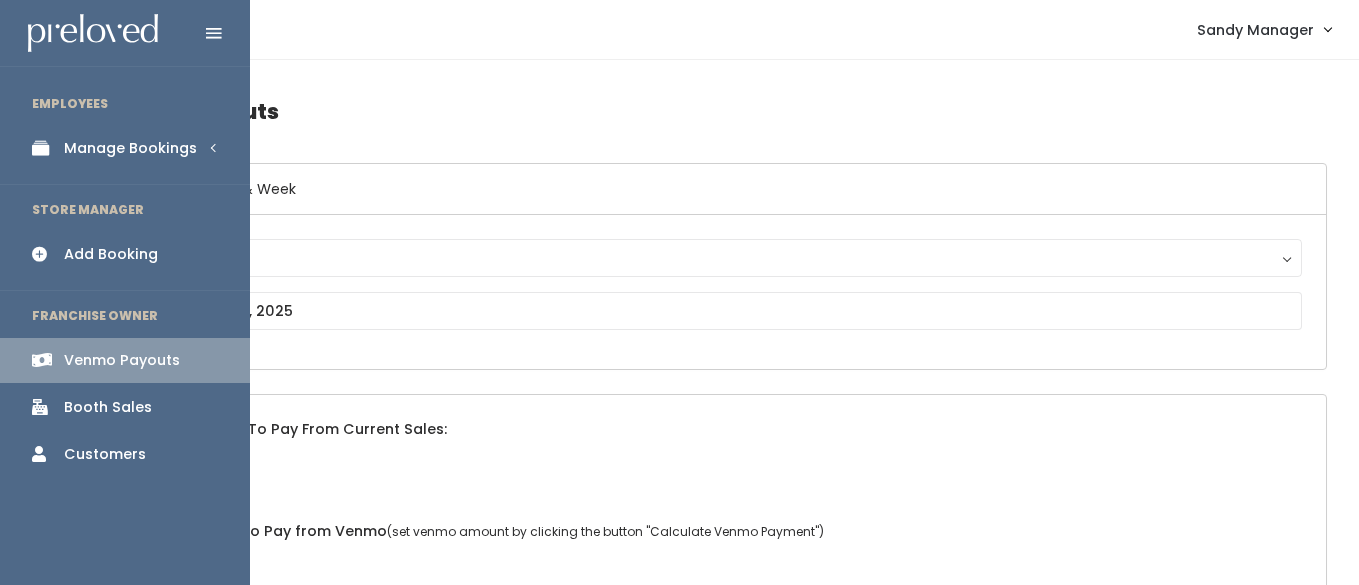 click on "Manage Bookings" at bounding box center (125, 148) 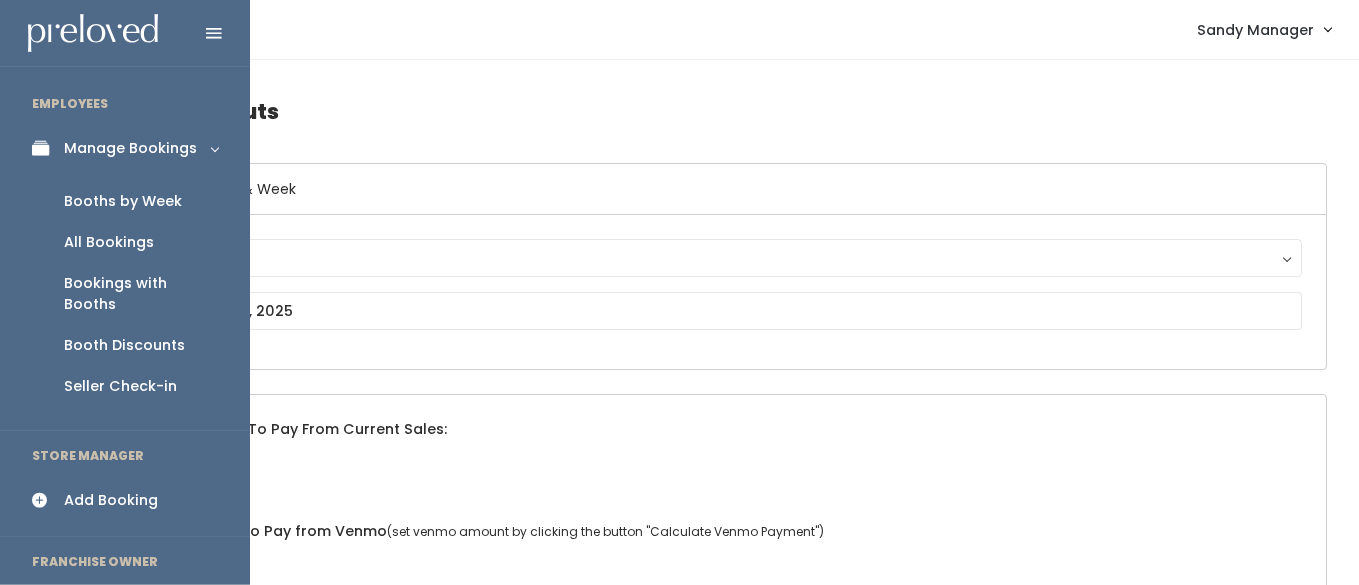 click on "Booths by Week" at bounding box center (123, 201) 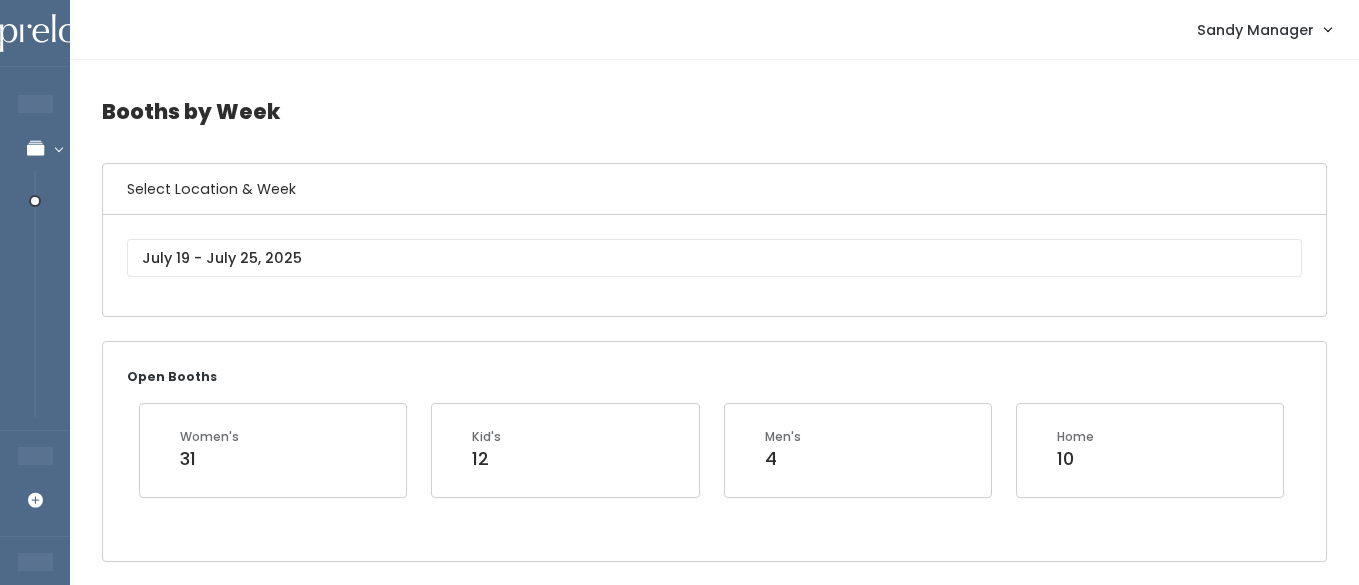 scroll, scrollTop: 0, scrollLeft: 0, axis: both 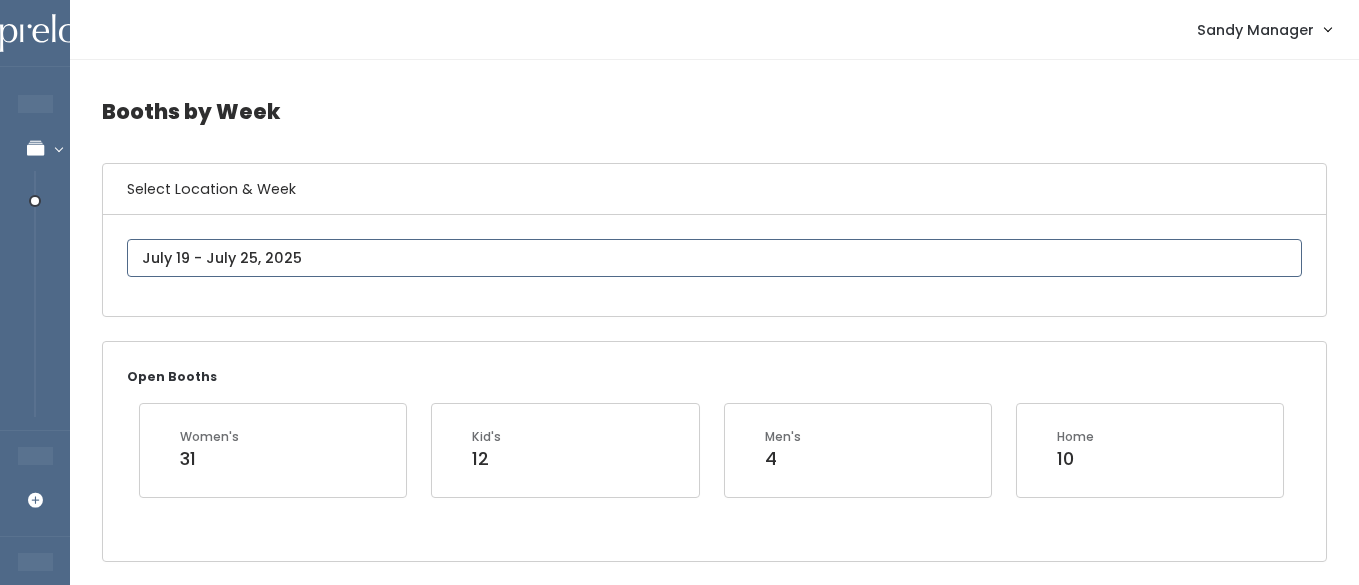 click on "Sandy" at bounding box center [714, 265] 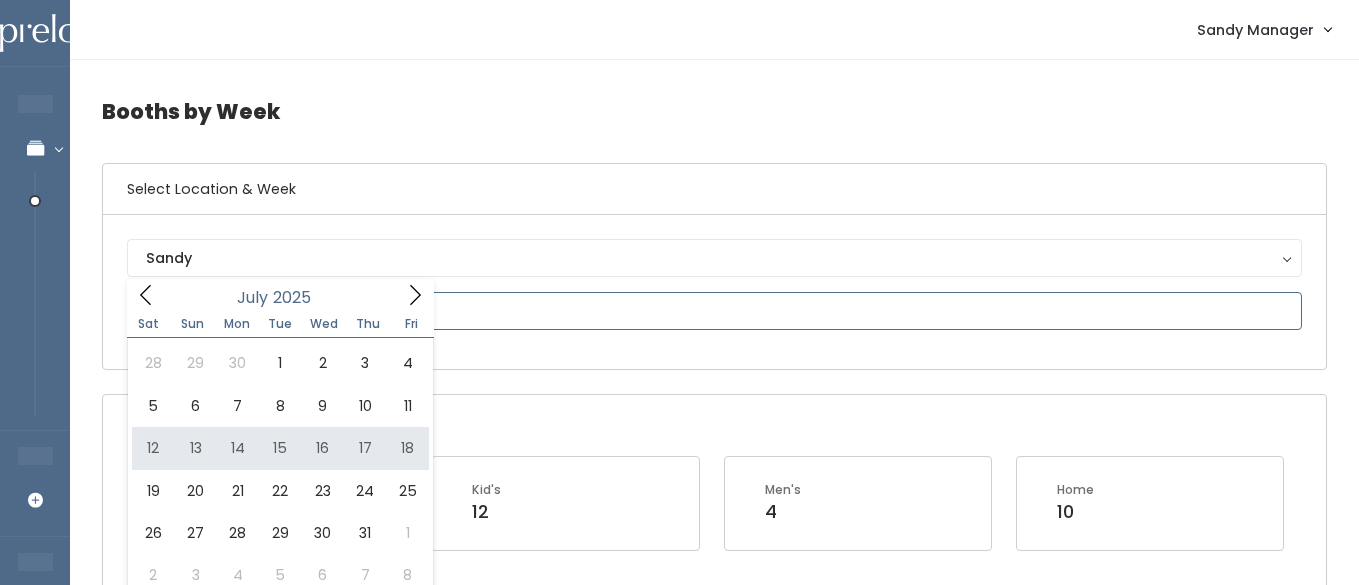 type on "[MONTH] [DAY] to [MONTH] [DAY]" 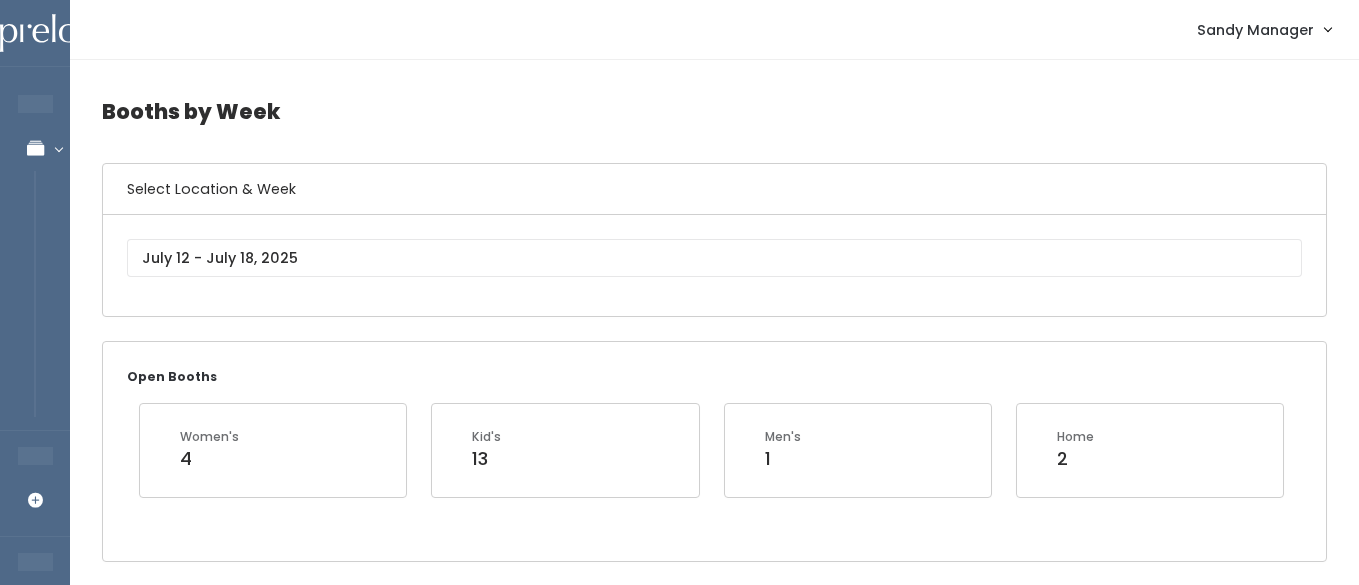 scroll, scrollTop: 0, scrollLeft: 0, axis: both 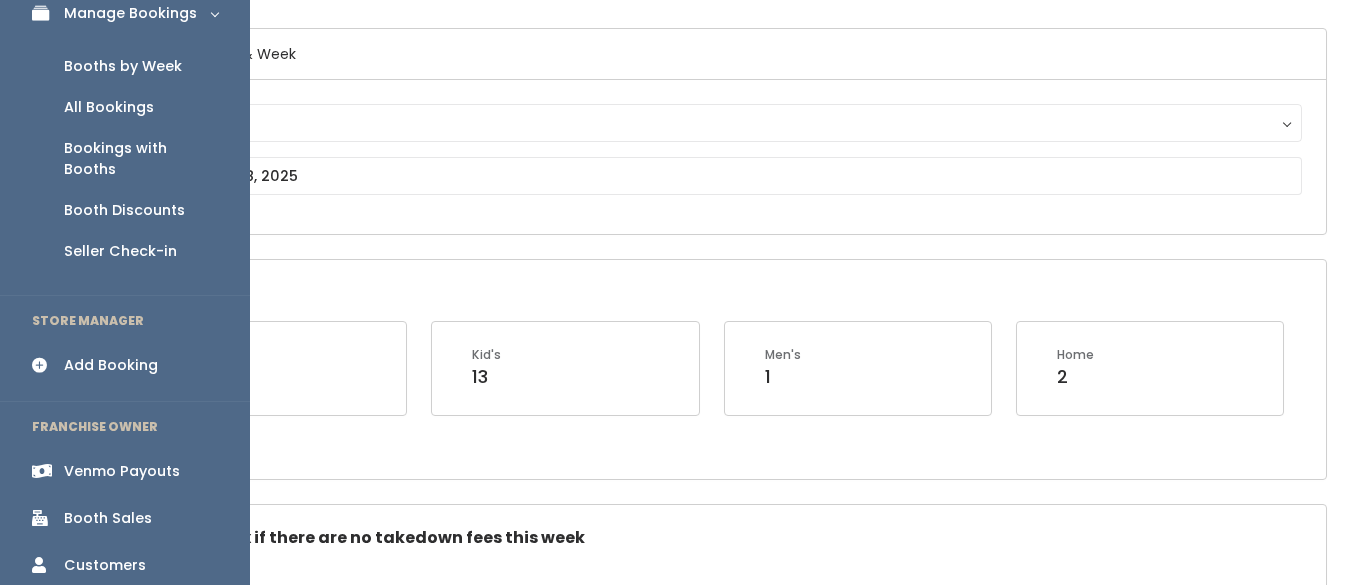 click on "Venmo Payouts" at bounding box center (122, 471) 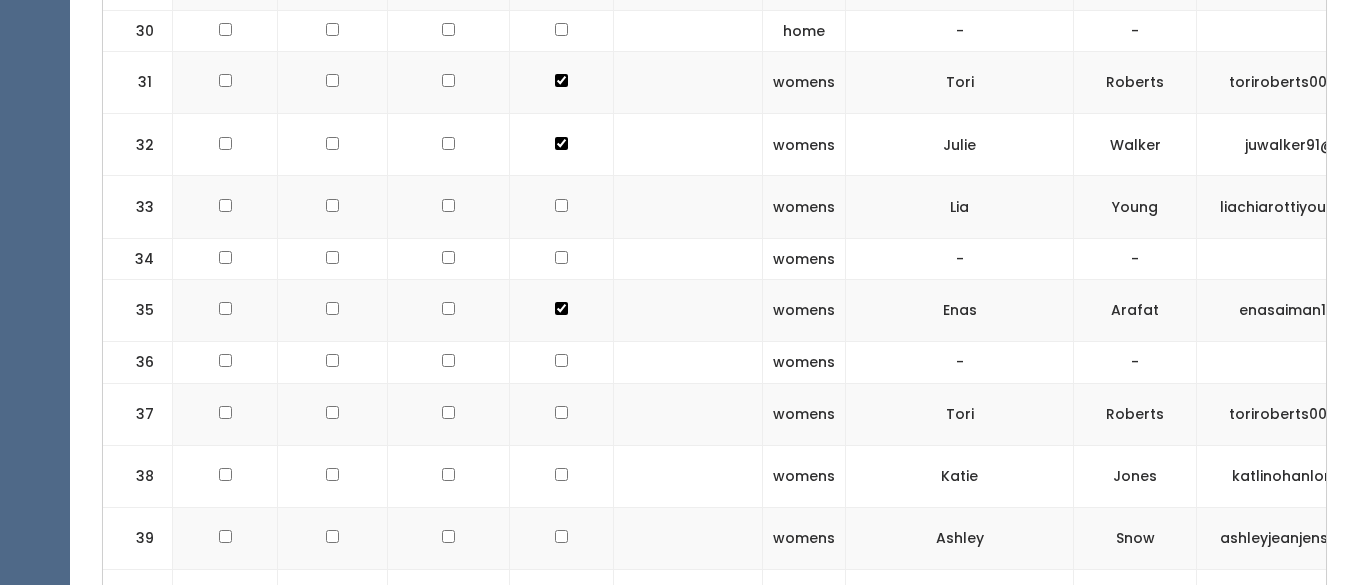 scroll, scrollTop: 2374, scrollLeft: 0, axis: vertical 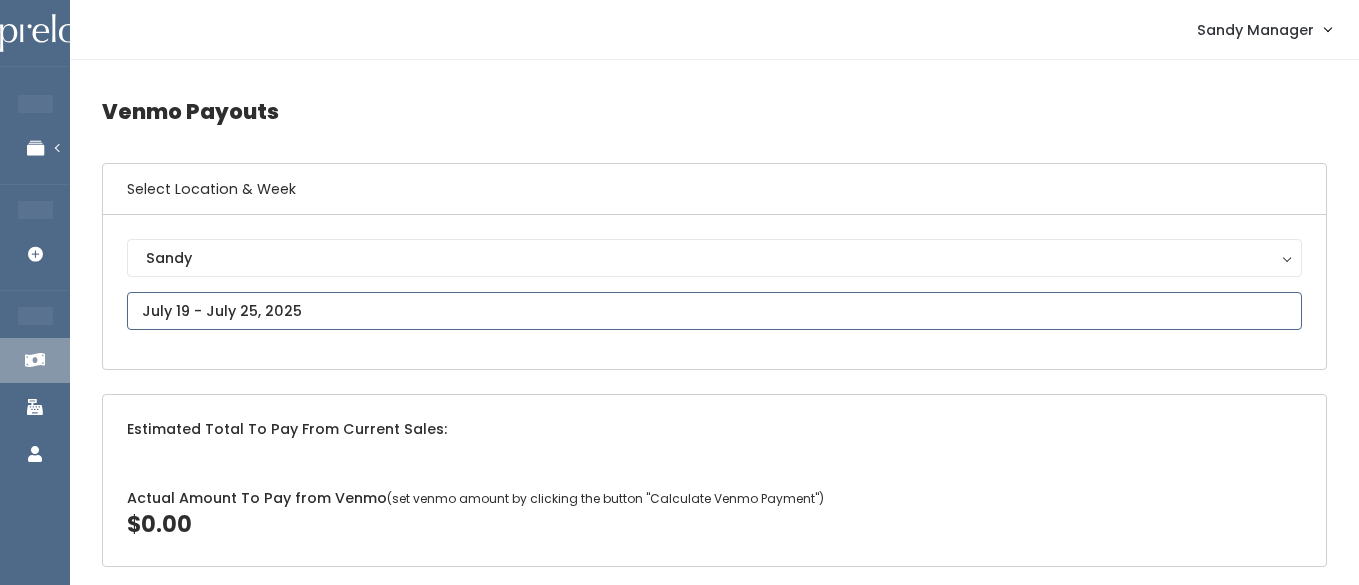click on "EMPLOYEES
Manage Bookings
Booths by Week
All Bookings
Bookings with Booths
Booth Discounts
Seller Check-in
STORE MANAGER
Add Booking
FRANCHISE OWNER
Venmo Payouts
Booth Sales
Customers" at bounding box center [679, 2109] 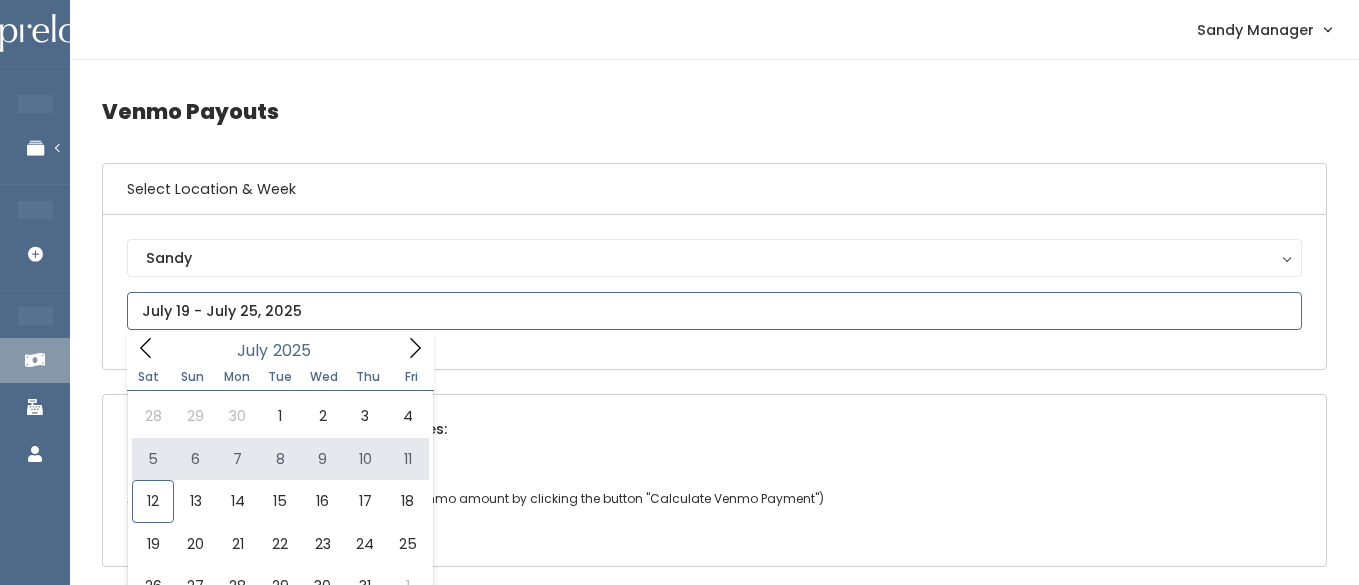 type on "[MONTH] [NUMBER] to [MONTH] [NUMBER]" 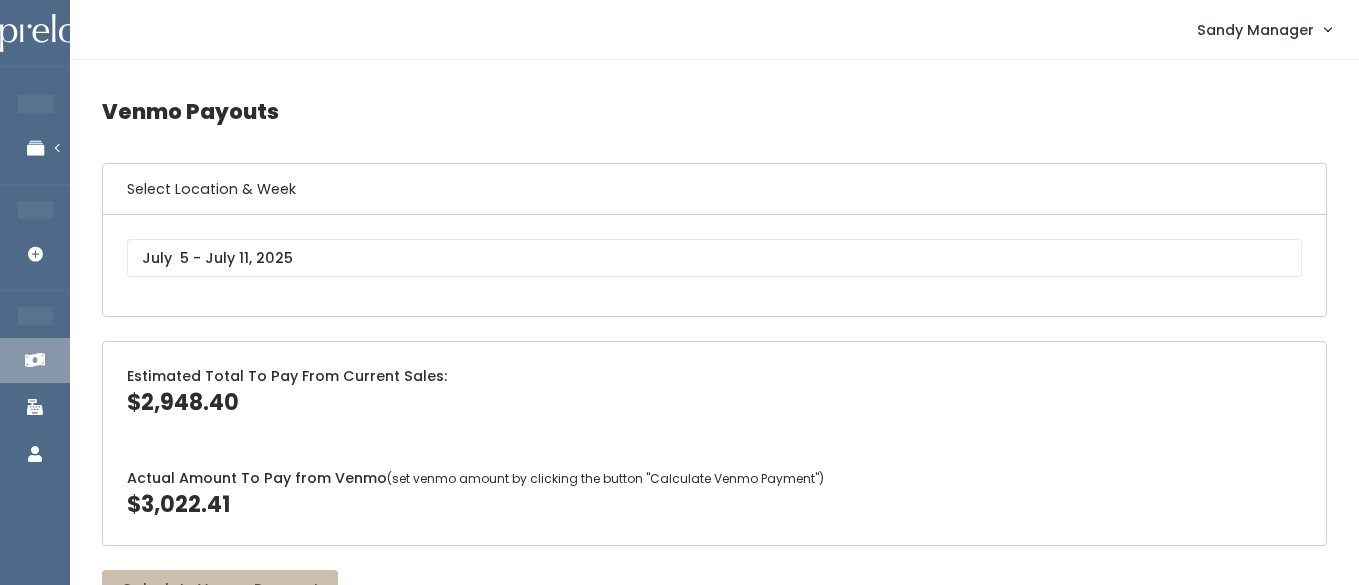 scroll, scrollTop: 0, scrollLeft: 0, axis: both 